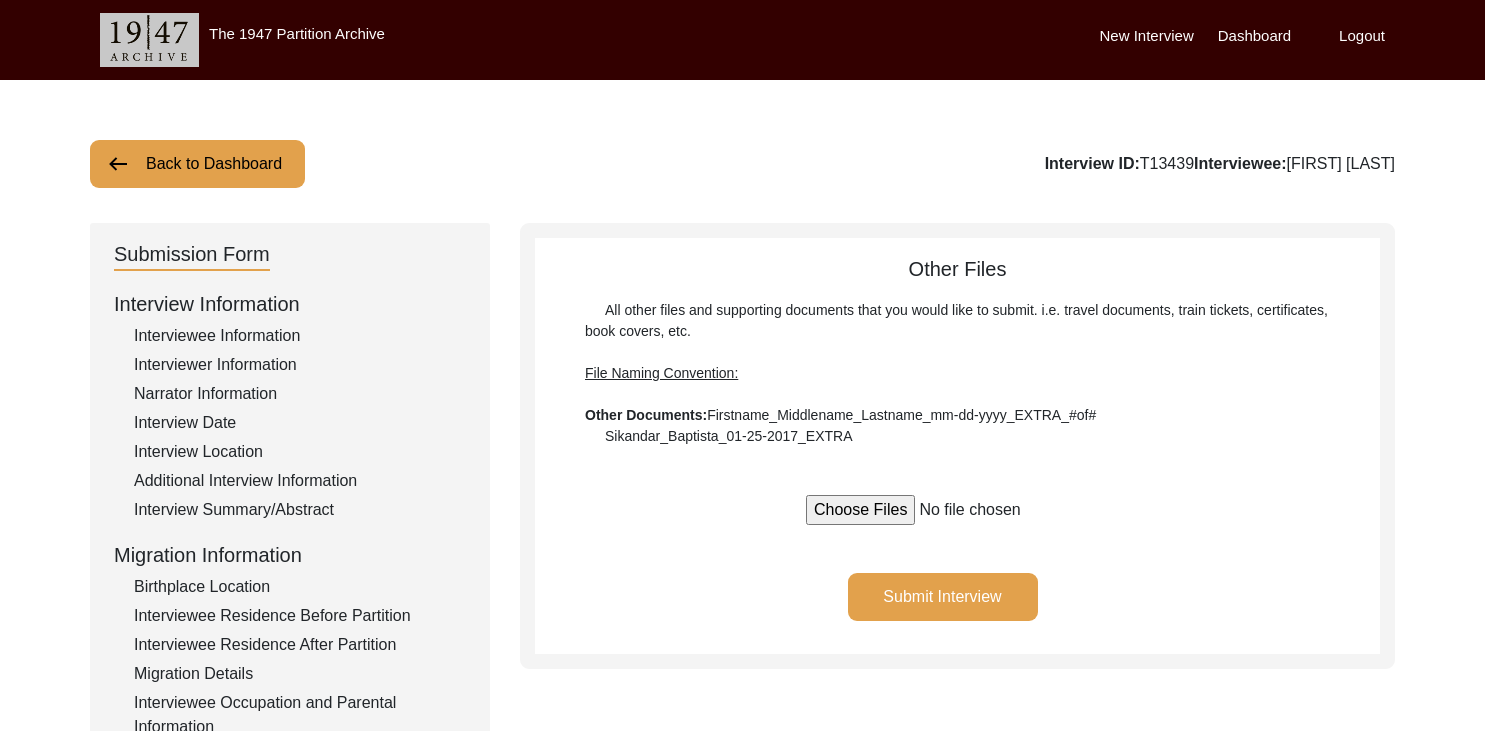 scroll, scrollTop: 73, scrollLeft: 0, axis: vertical 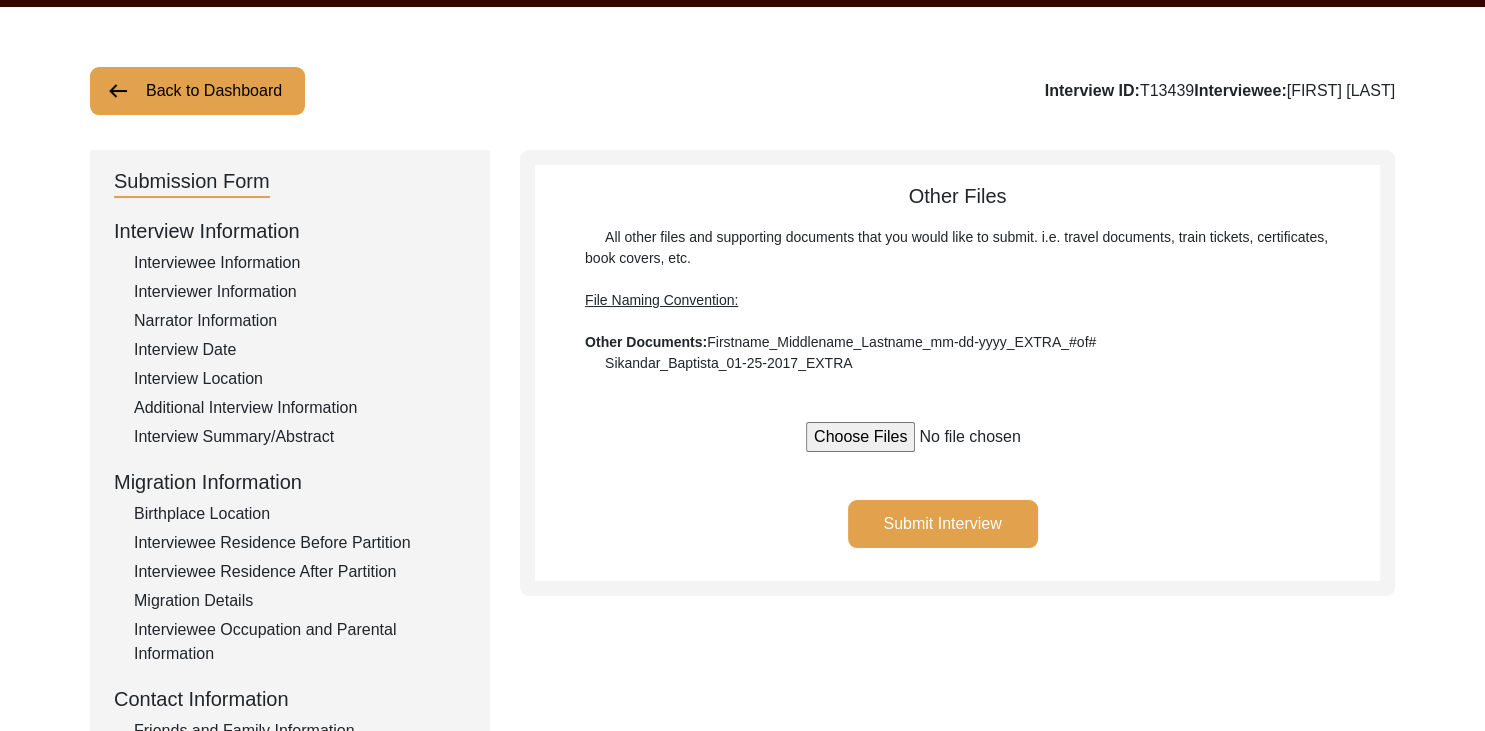 click at bounding box center (957, 437) 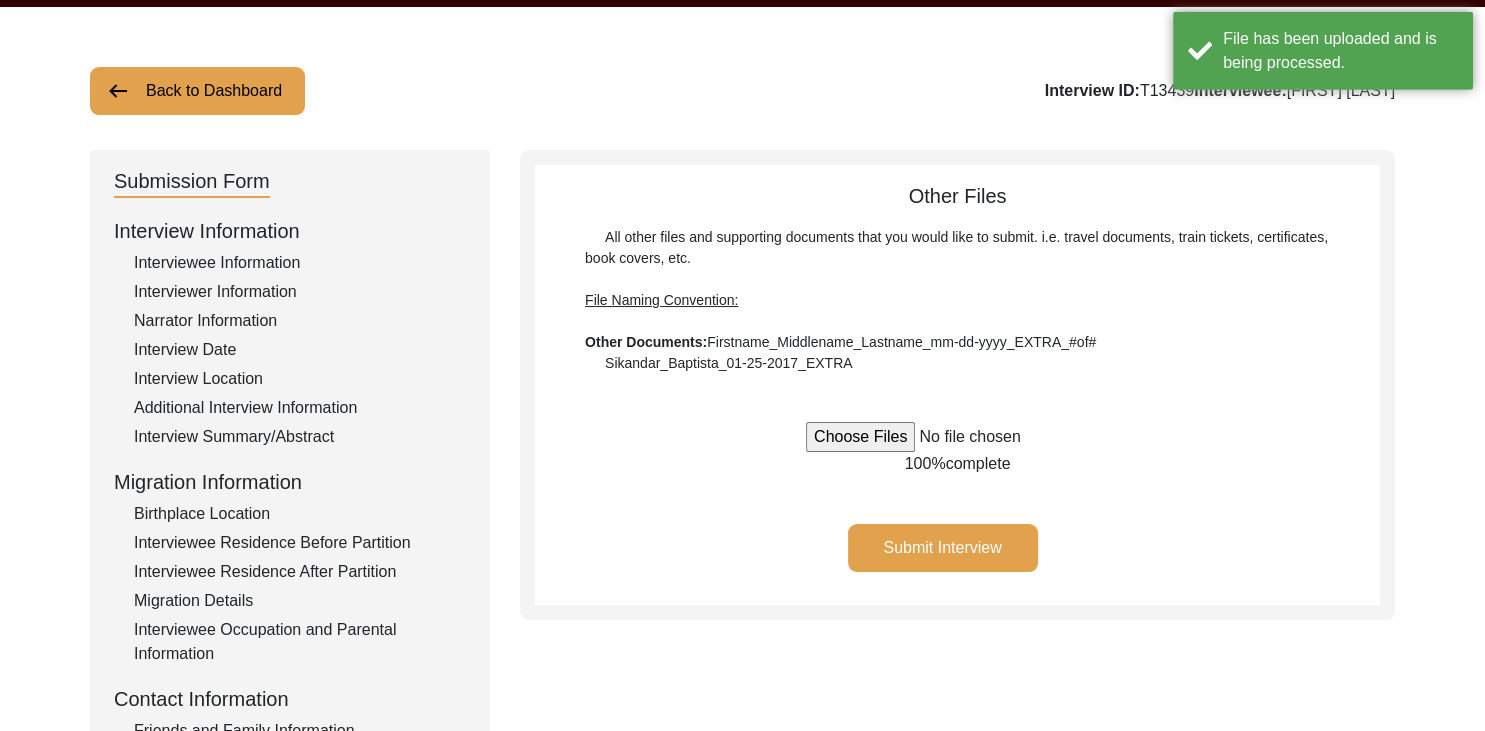 type 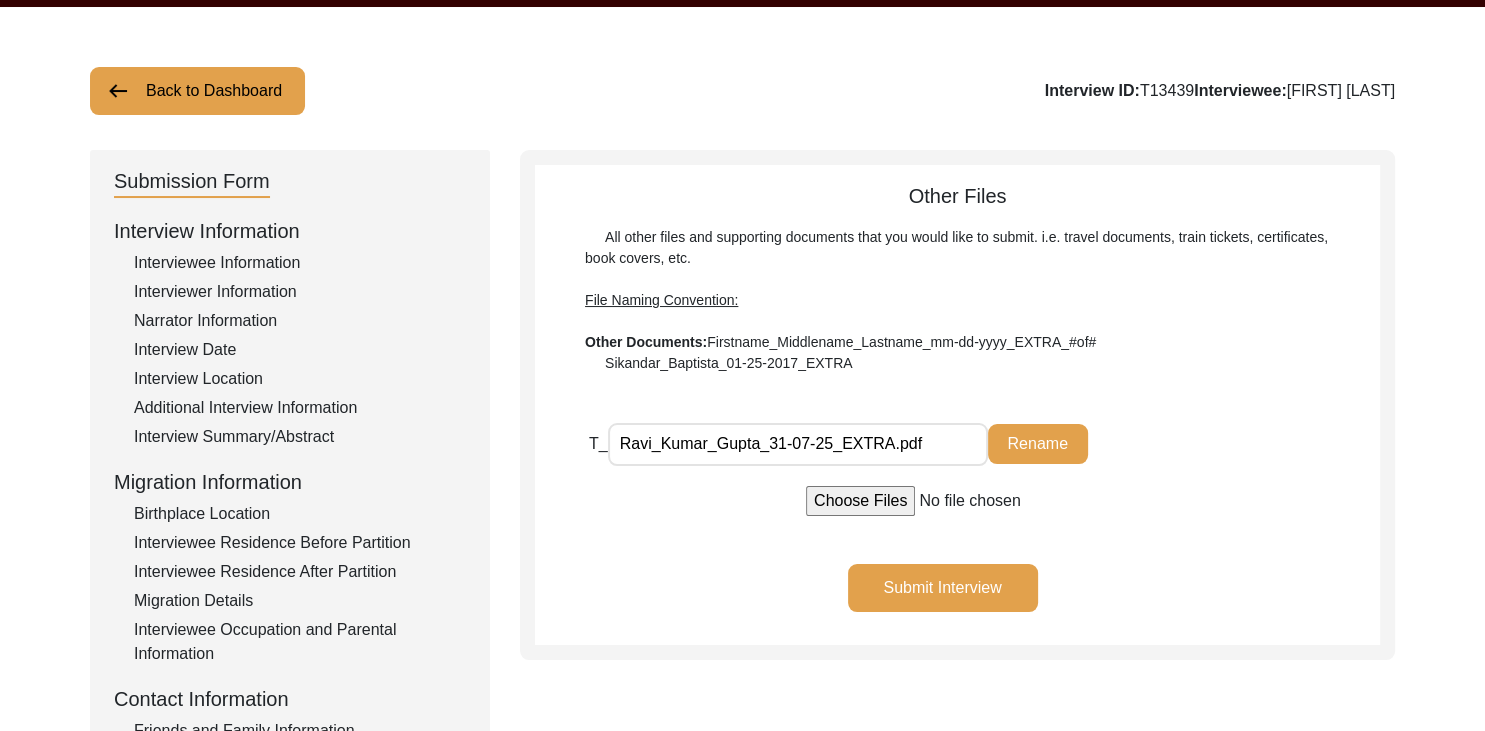 click on "Submit Interview" 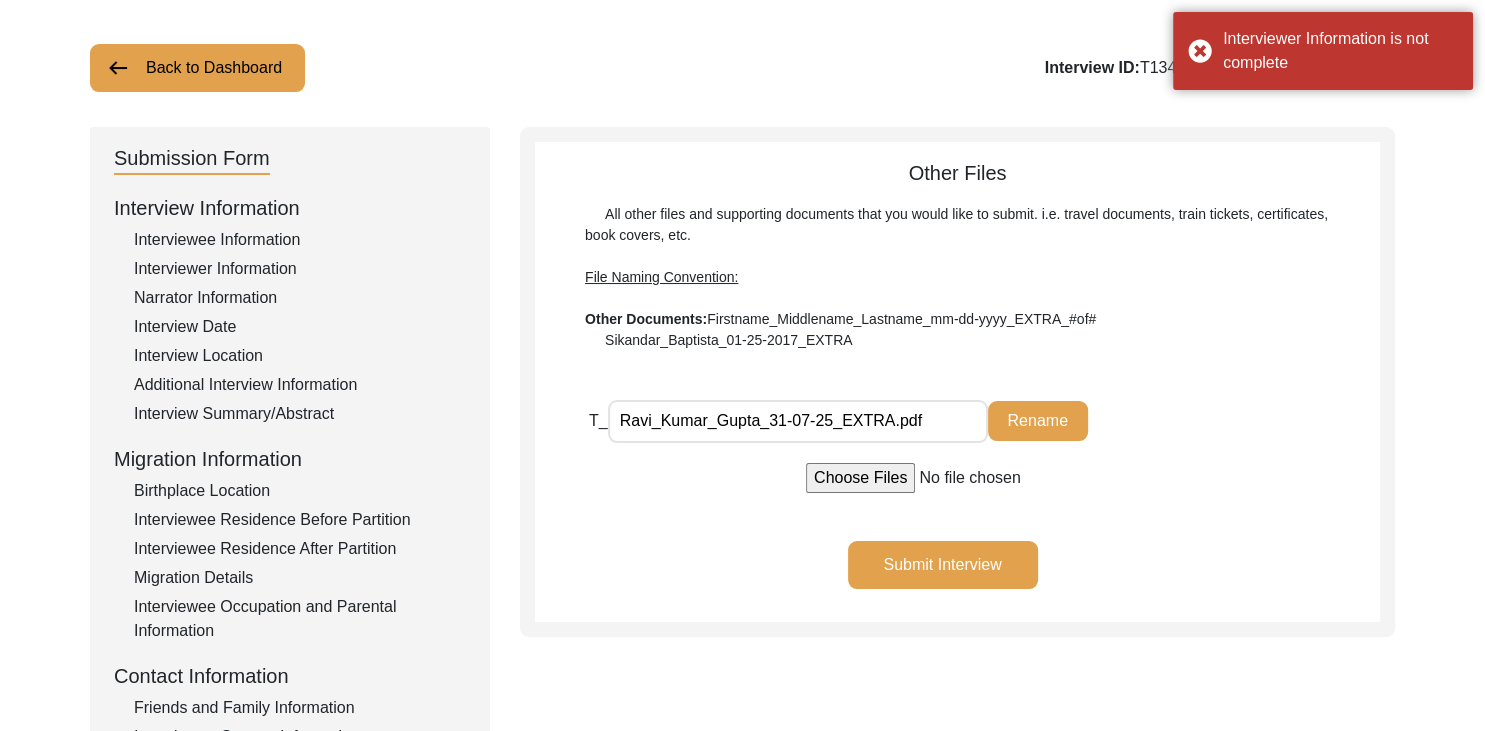 scroll, scrollTop: 100, scrollLeft: 0, axis: vertical 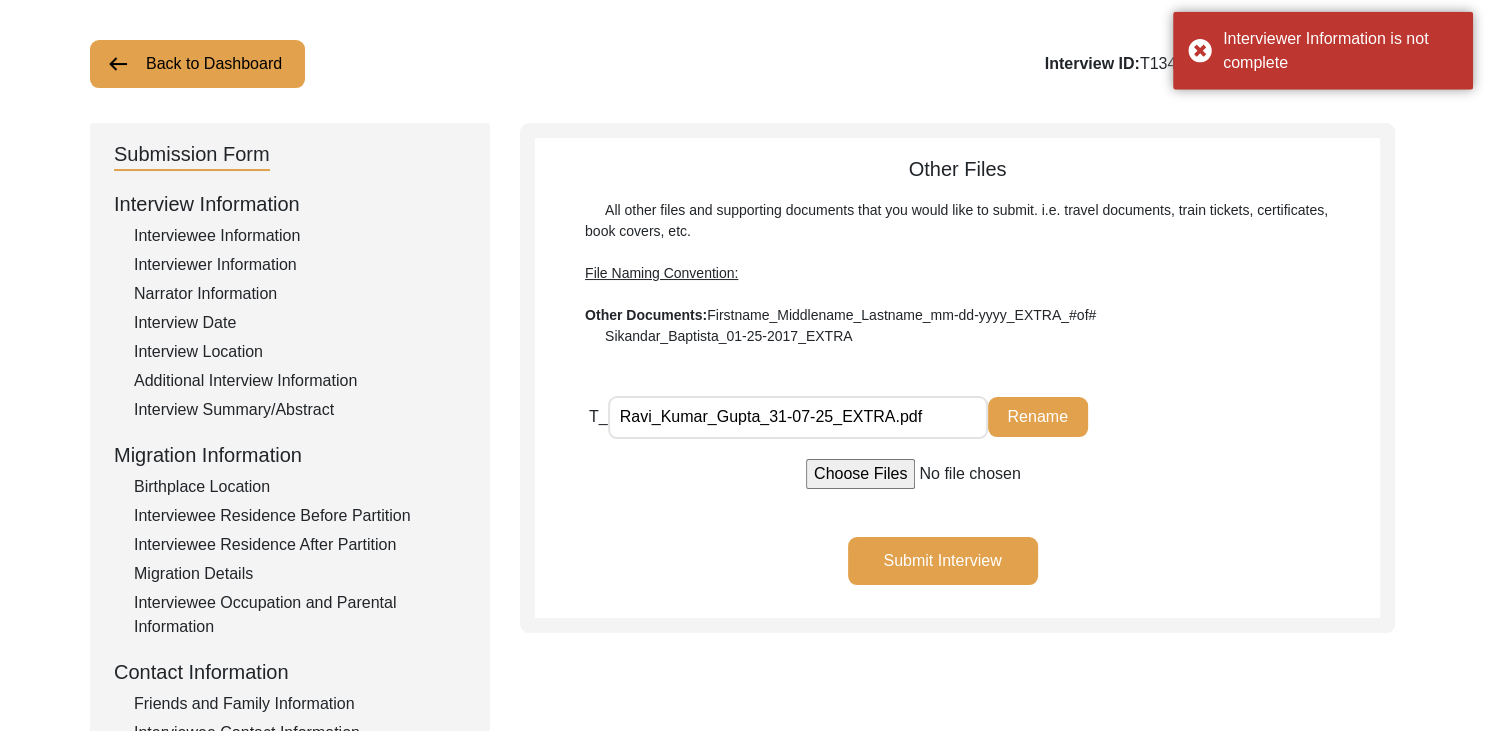 click on "Submit Interview" 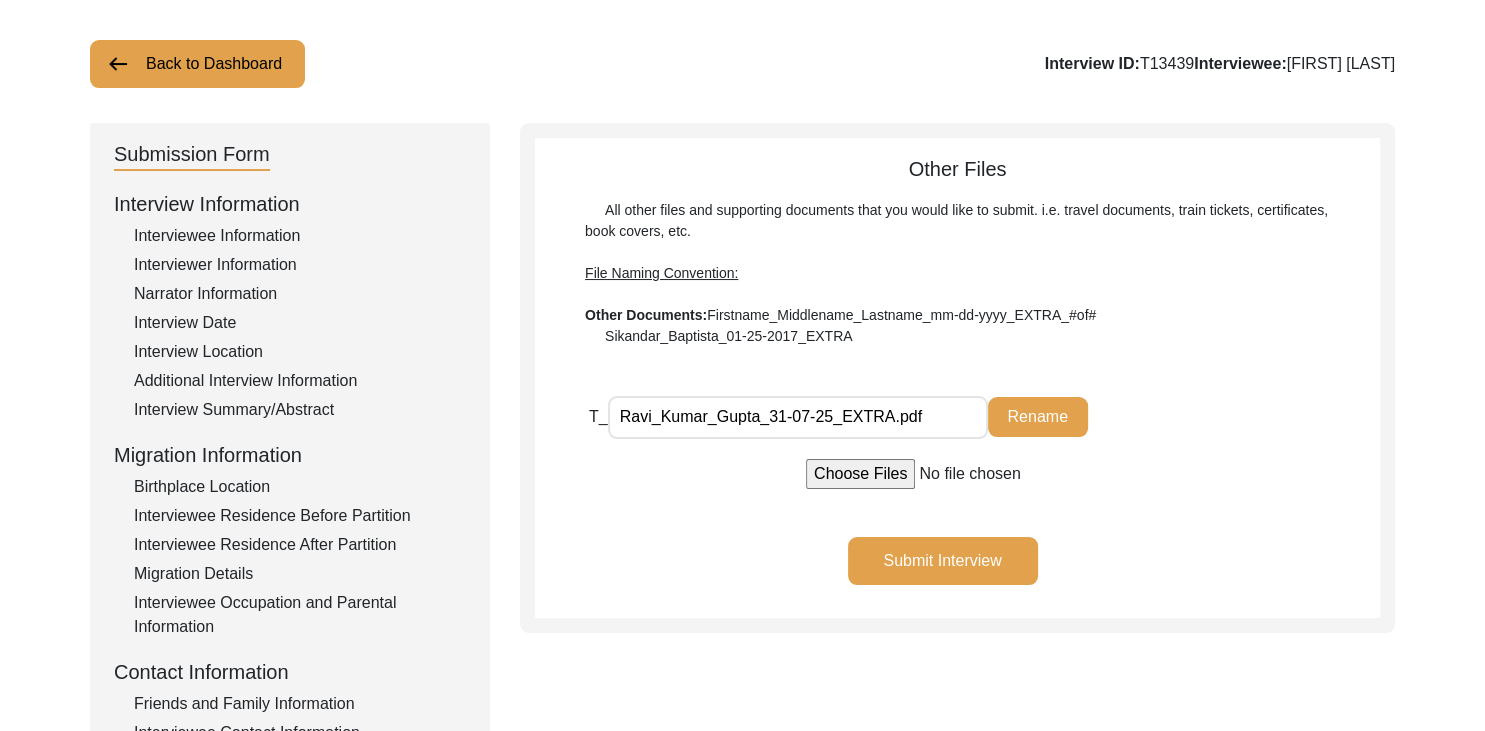 click on "Rename" 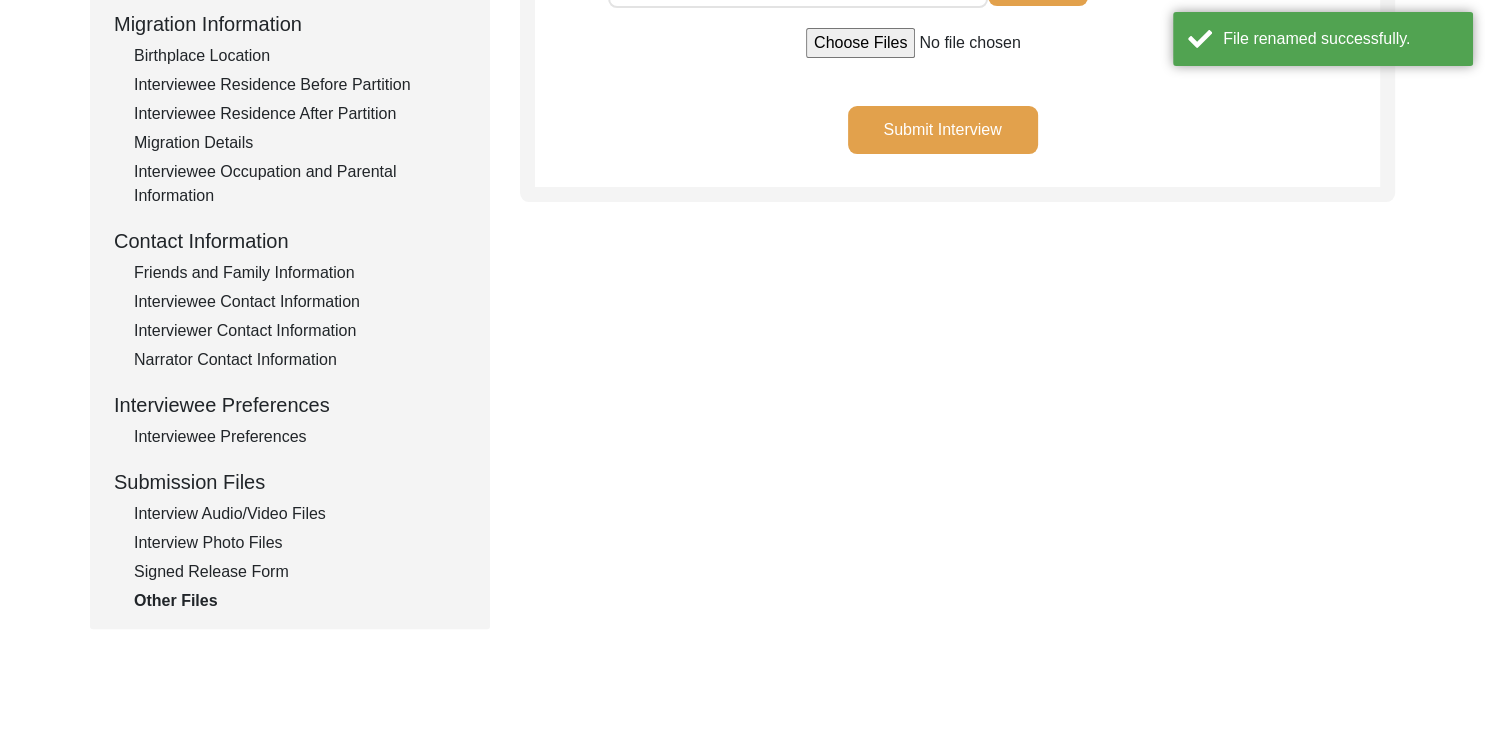 scroll, scrollTop: 577, scrollLeft: 0, axis: vertical 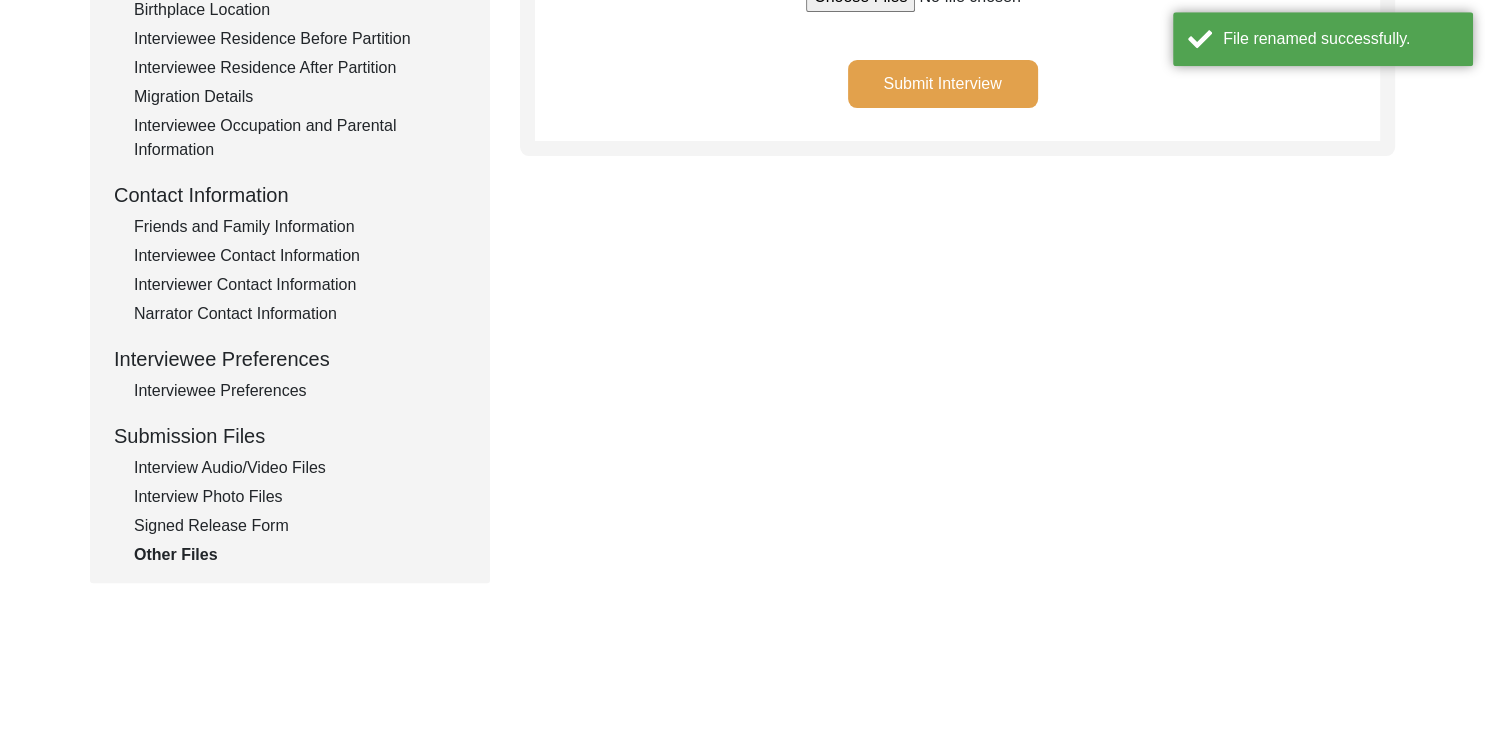 click on "Signed Release Form" 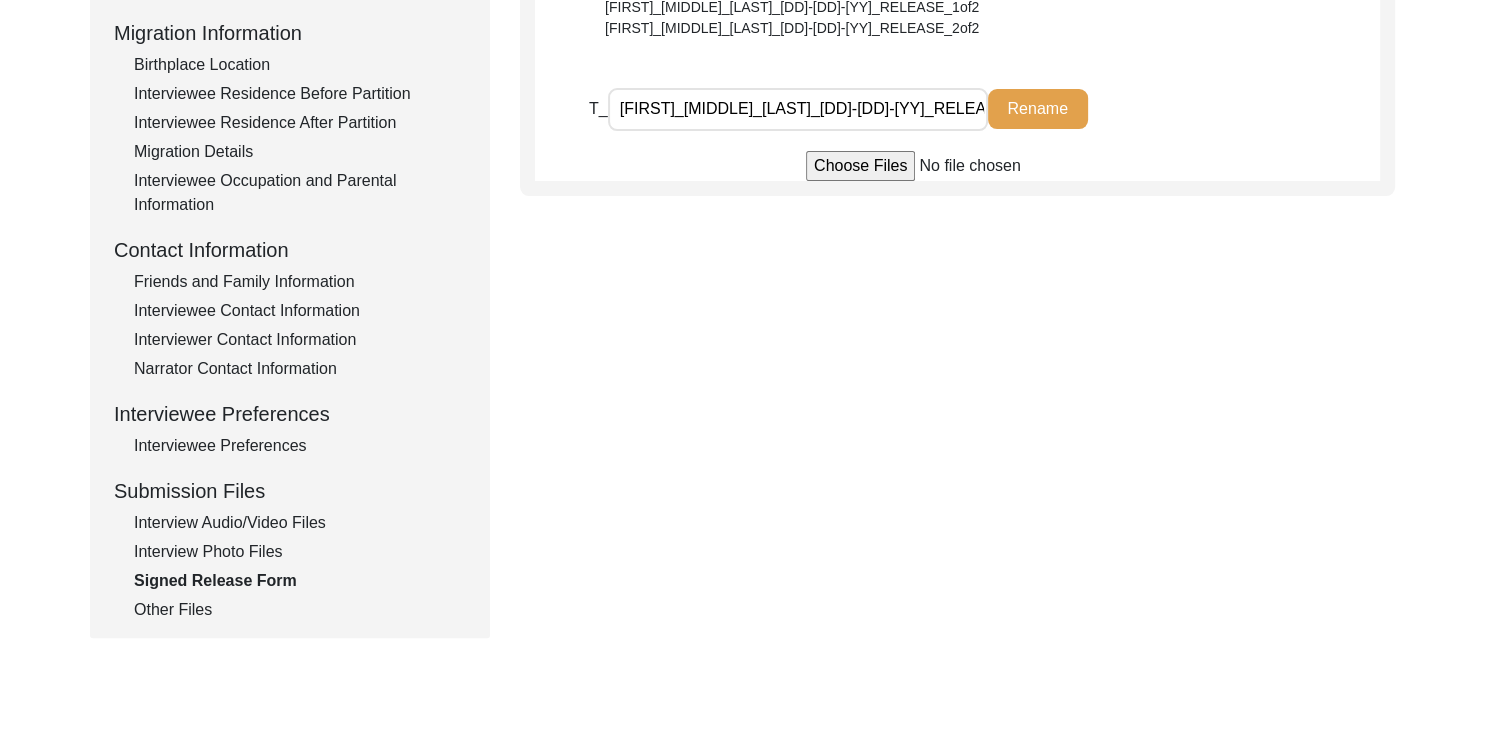 scroll, scrollTop: 528, scrollLeft: 0, axis: vertical 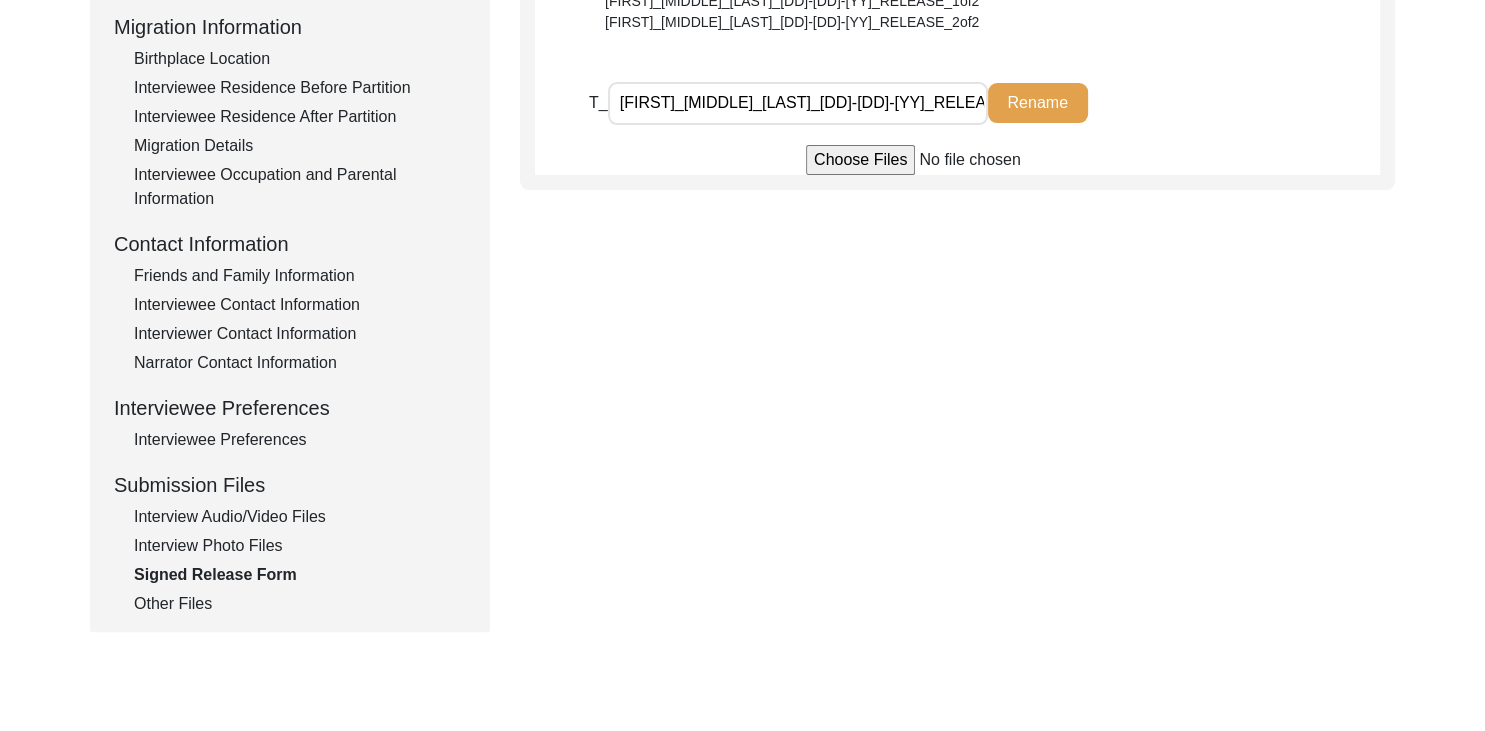 click on "Other Files" 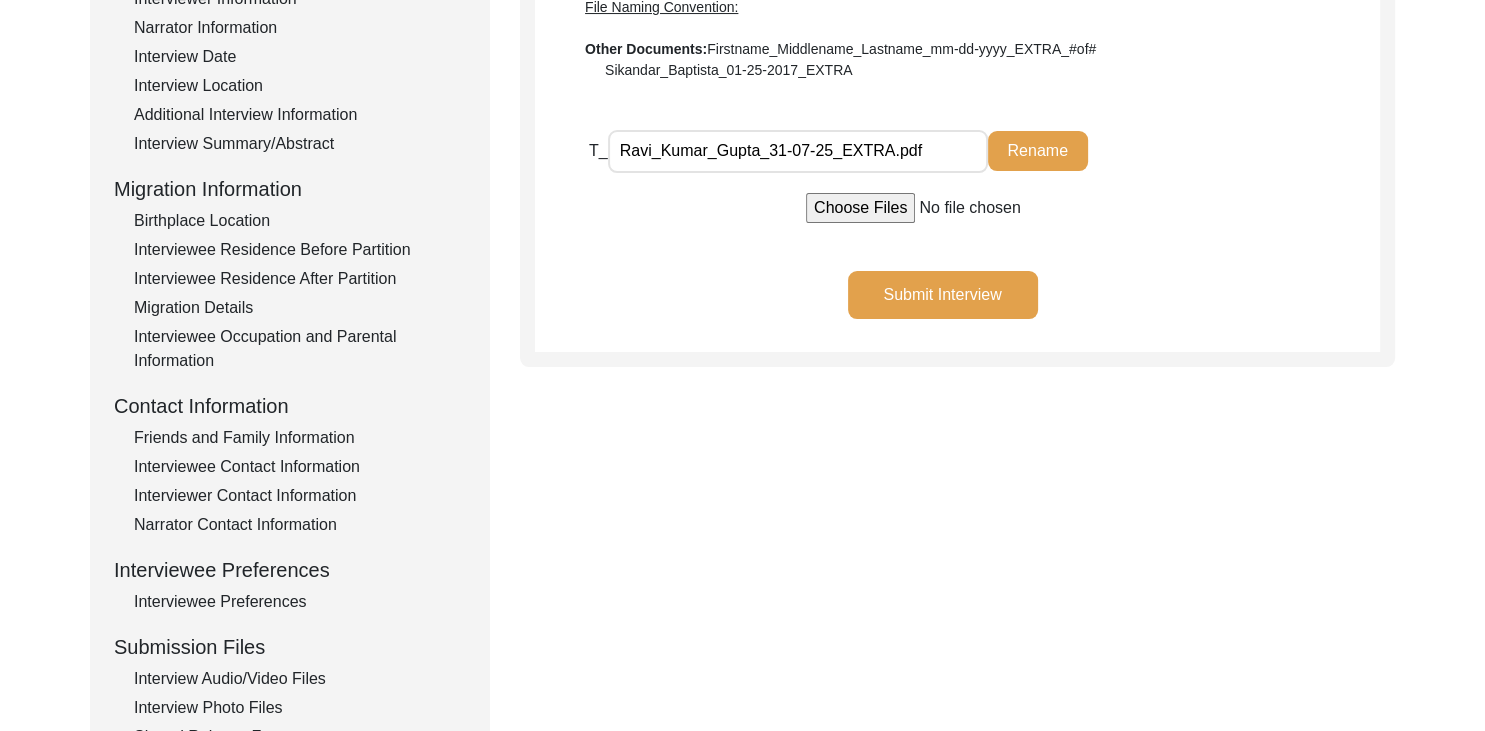 scroll, scrollTop: 336, scrollLeft: 0, axis: vertical 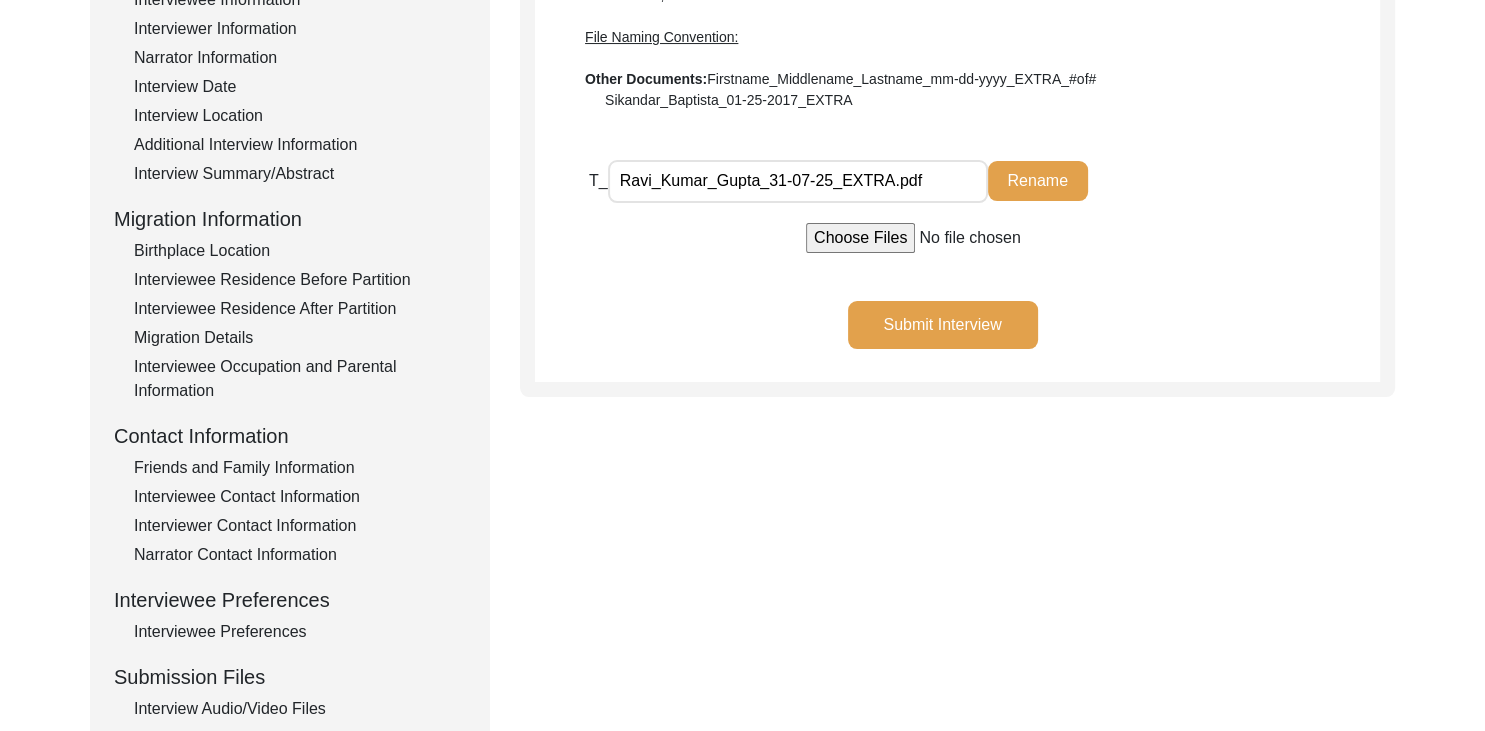 click on "Ravi_Kumar_Gupta_31-07-25_EXTRA.pdf" at bounding box center (798, 181) 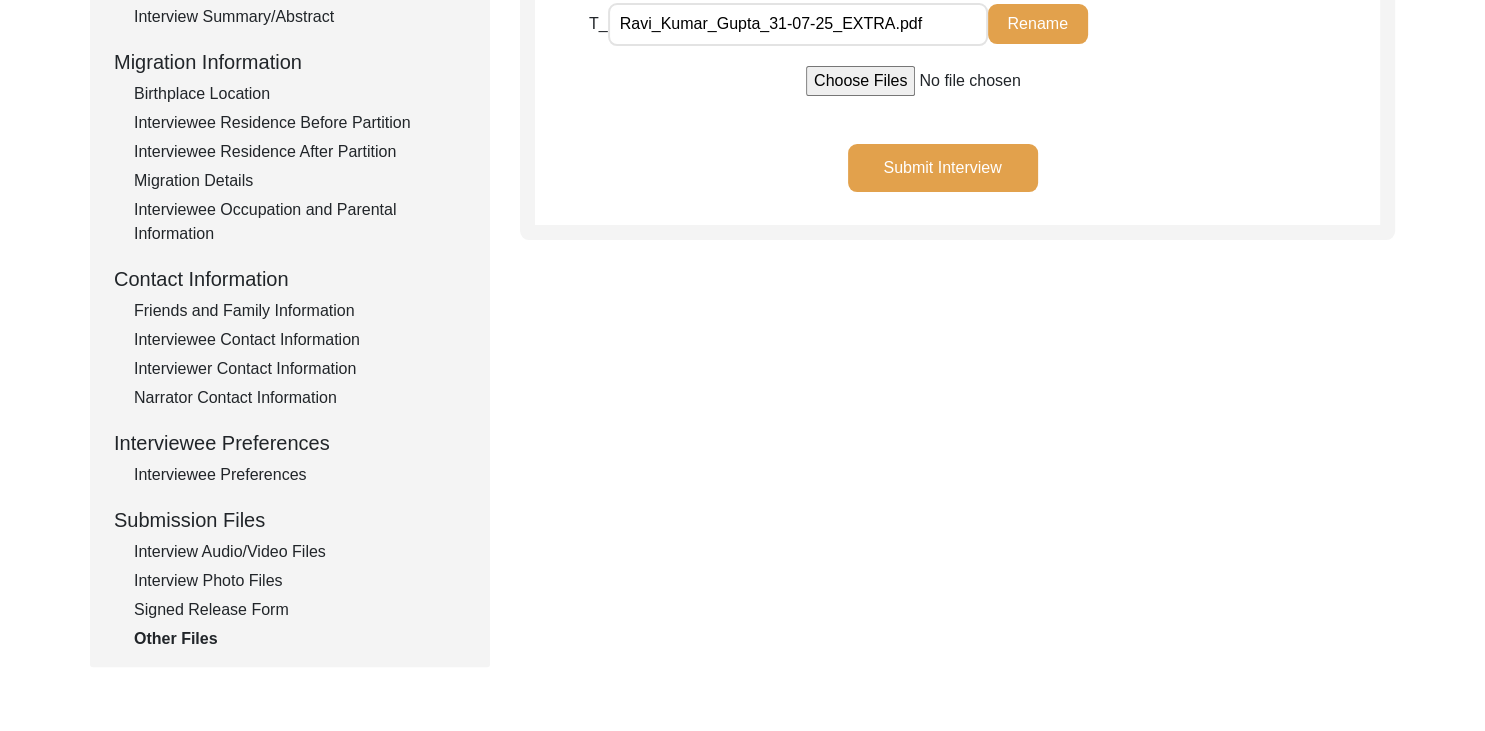 scroll, scrollTop: 496, scrollLeft: 0, axis: vertical 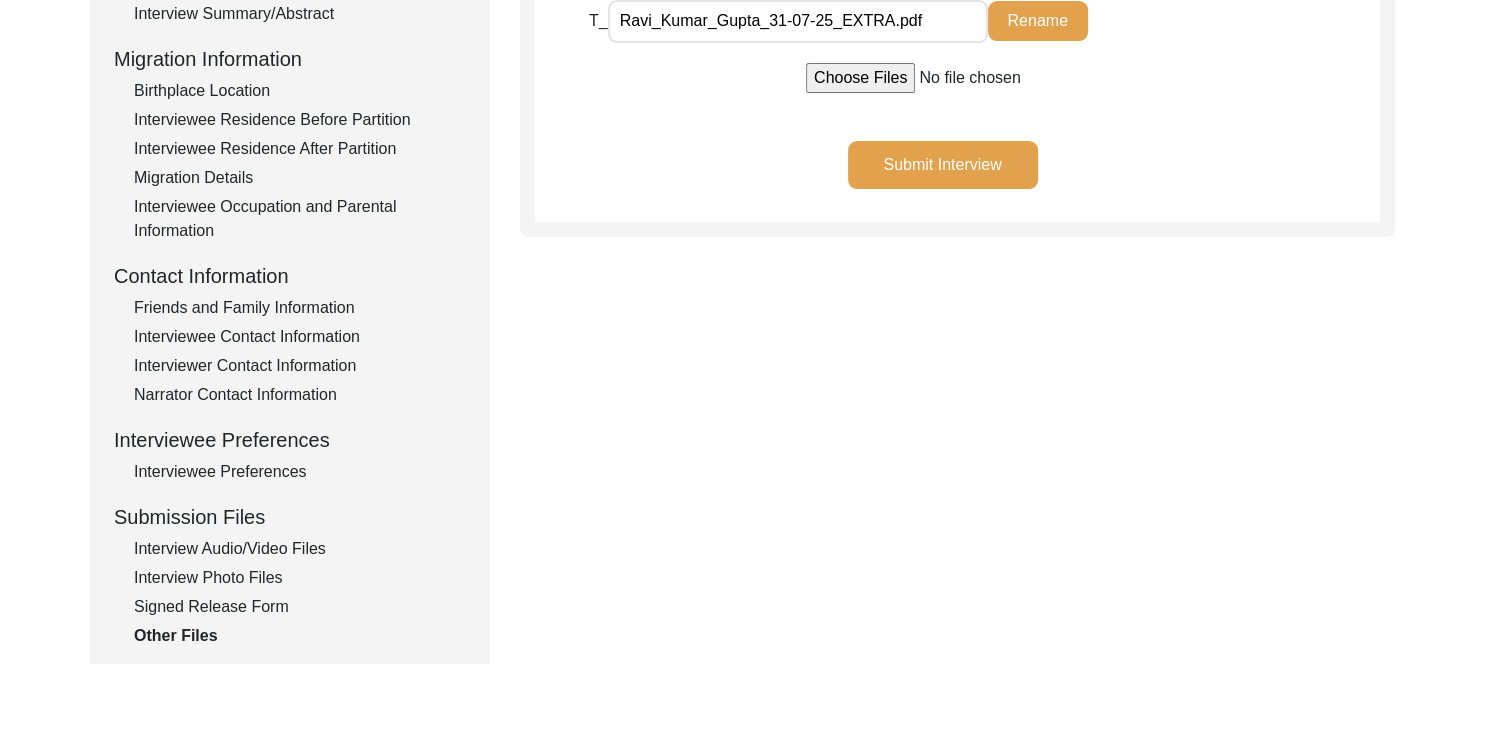 click on "Submit Interview" 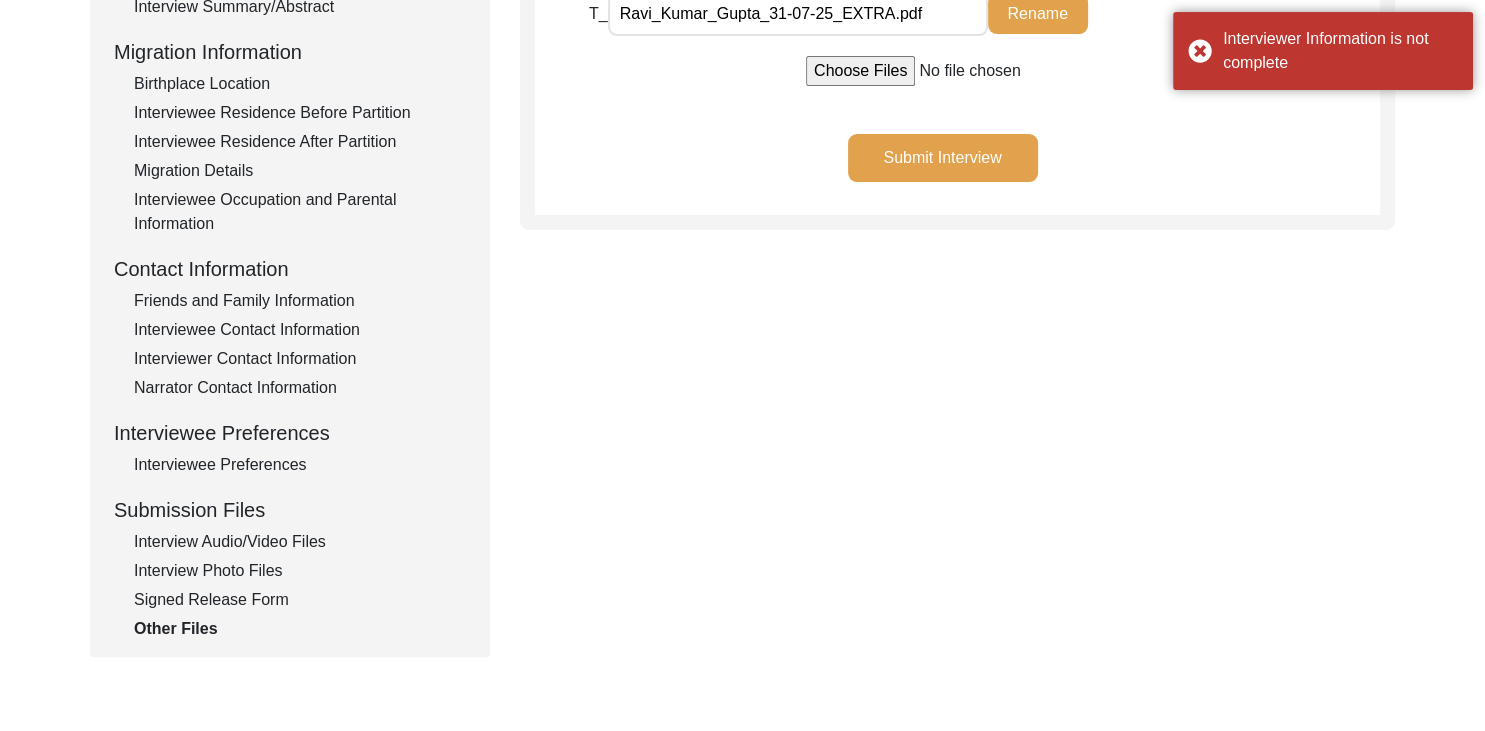 scroll, scrollTop: 583, scrollLeft: 0, axis: vertical 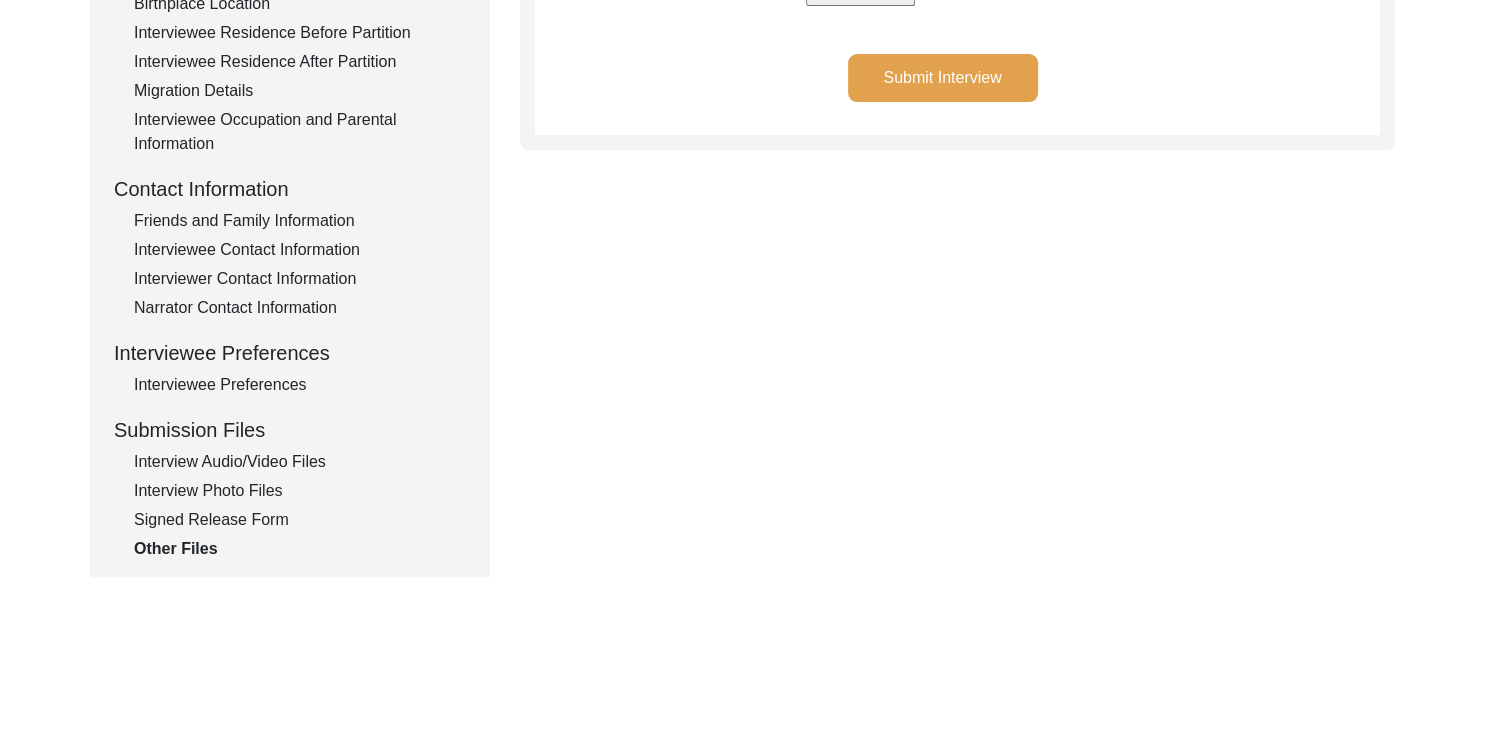 click on "Signed Release Form" 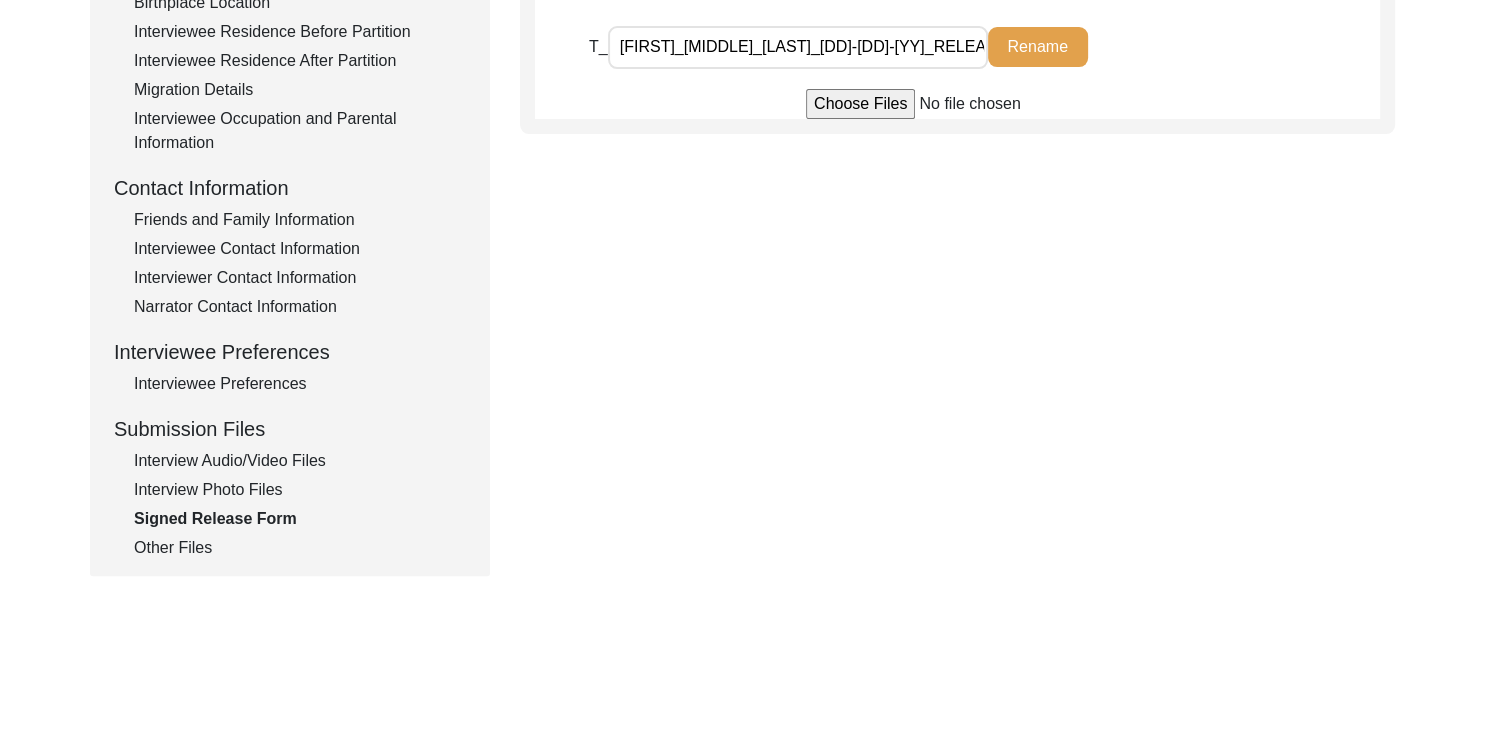 scroll, scrollTop: 584, scrollLeft: 0, axis: vertical 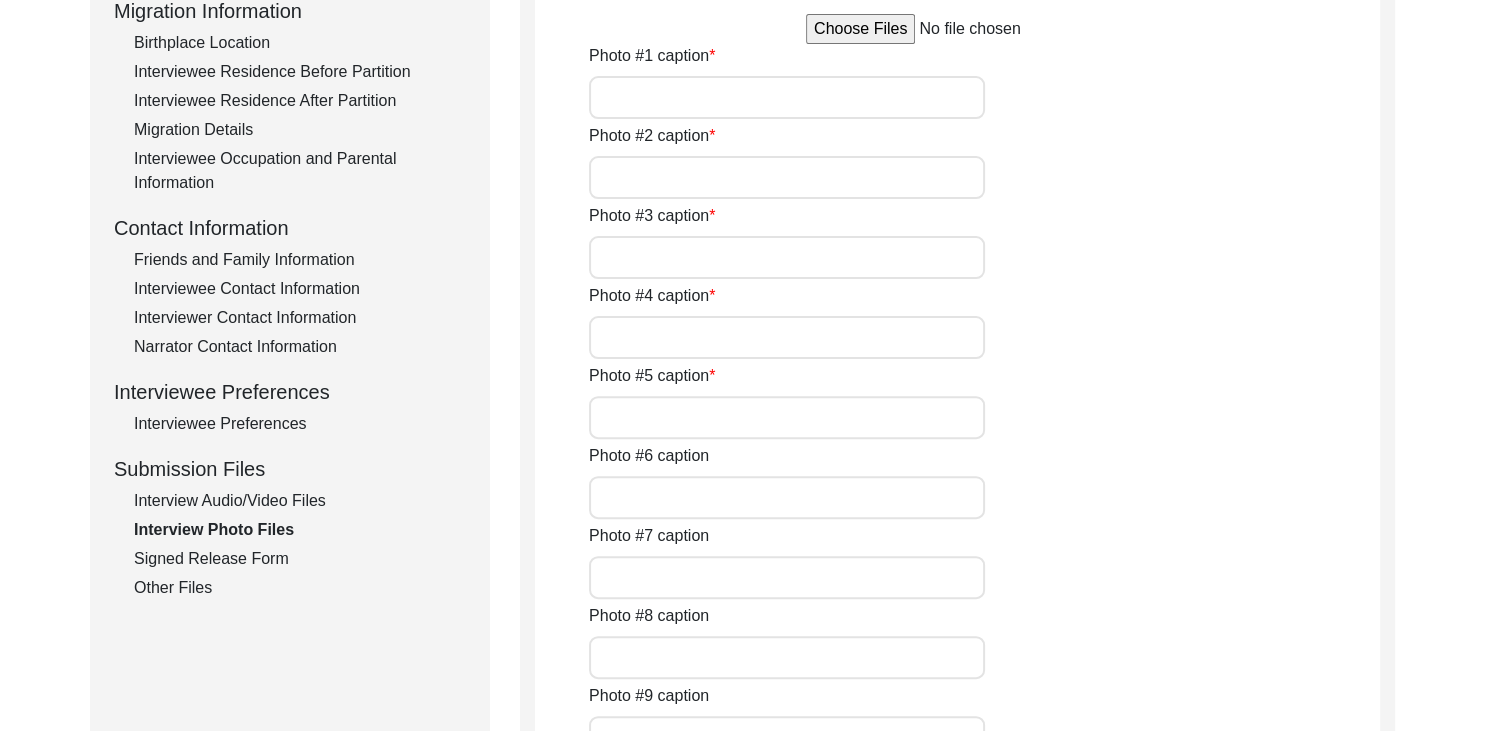 click on "Interview Audio/Video Files" 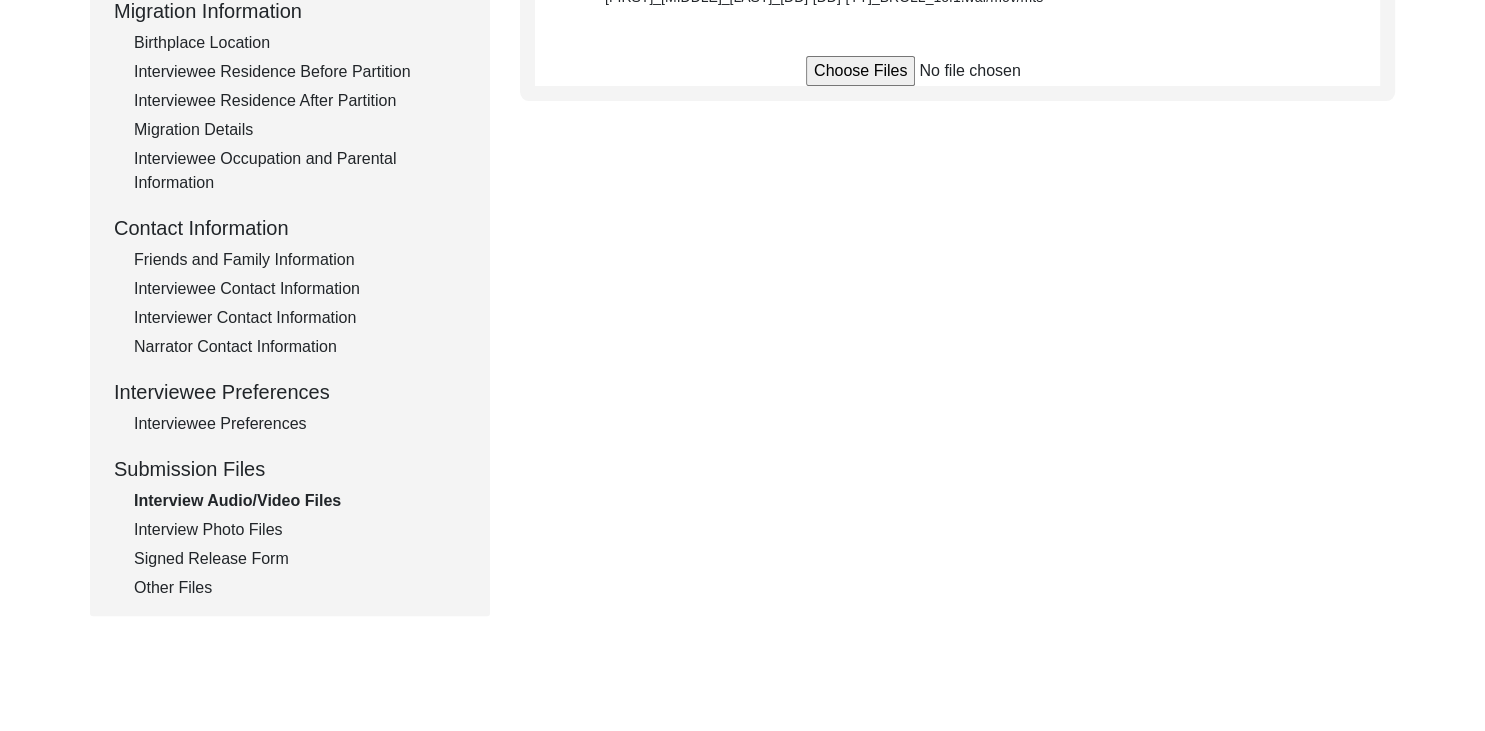 click on "Interview Photo Files" 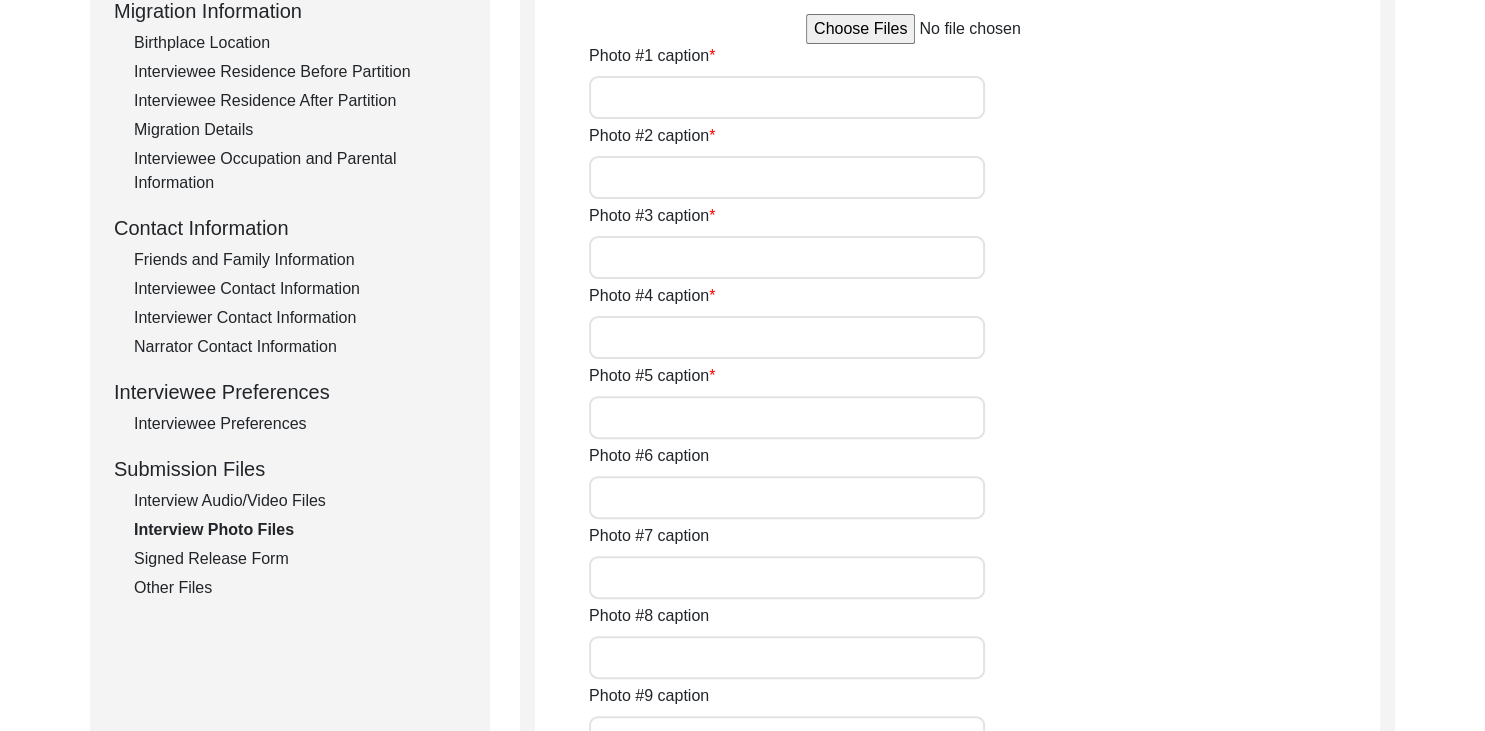 click on "Interviewee Preferences" 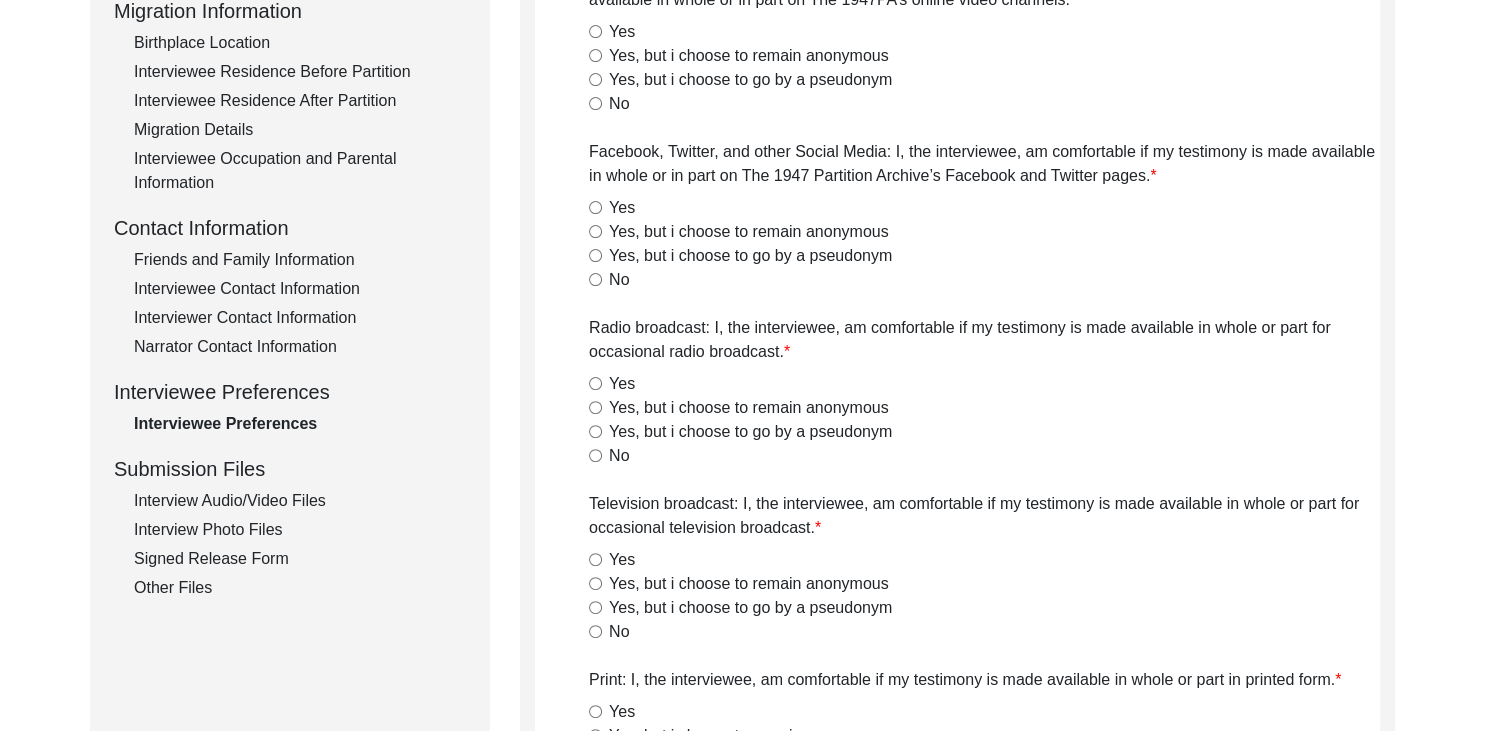 radio on "true" 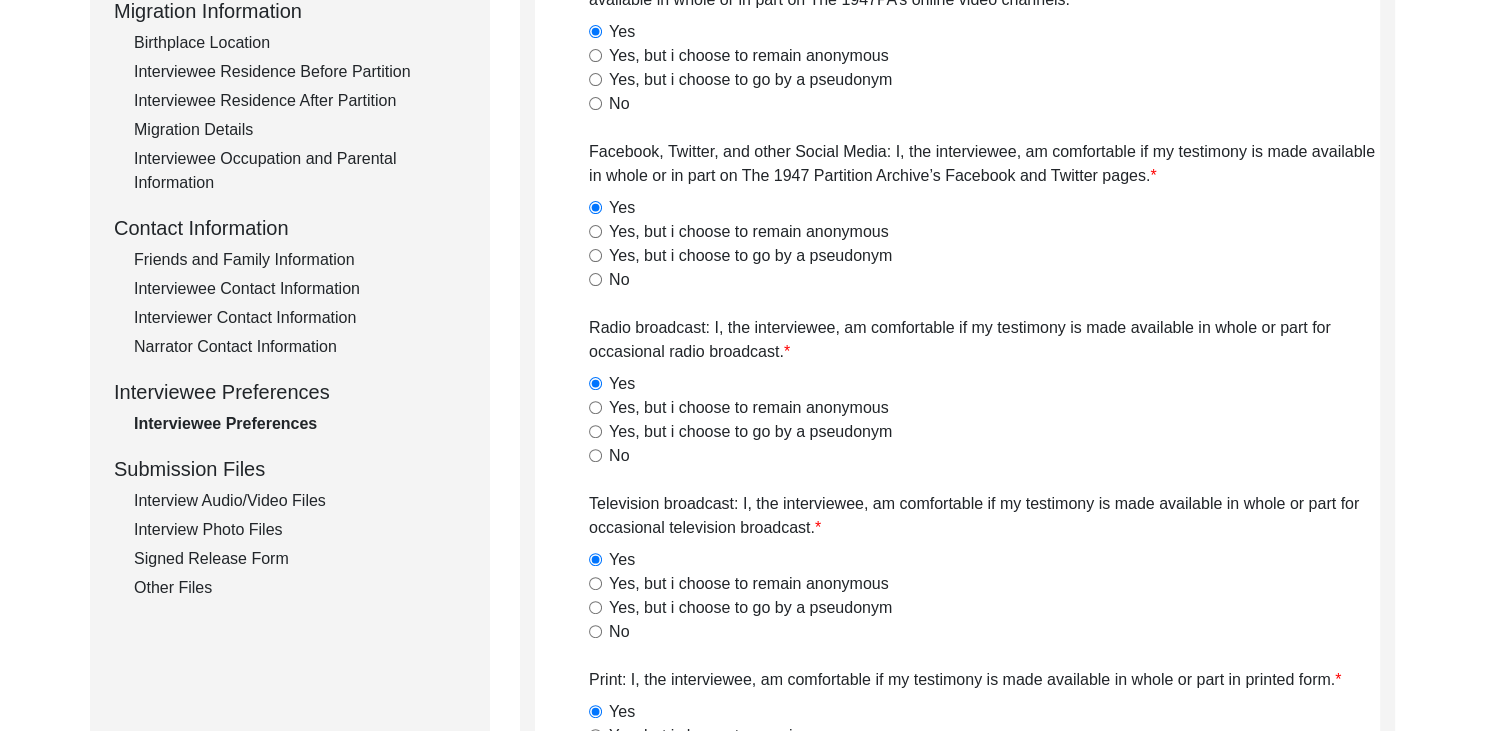 click on "Narrator Contact Information" 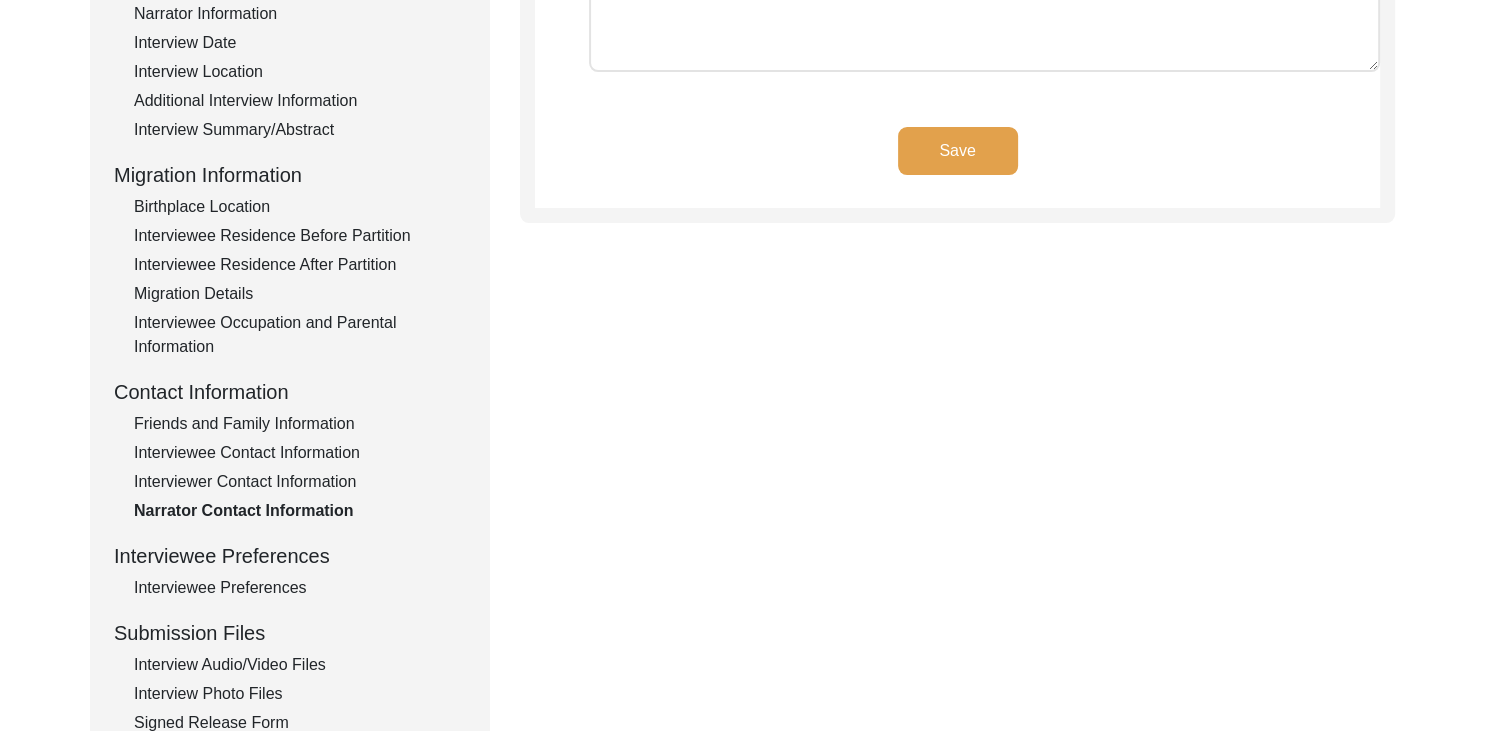 scroll, scrollTop: 380, scrollLeft: 0, axis: vertical 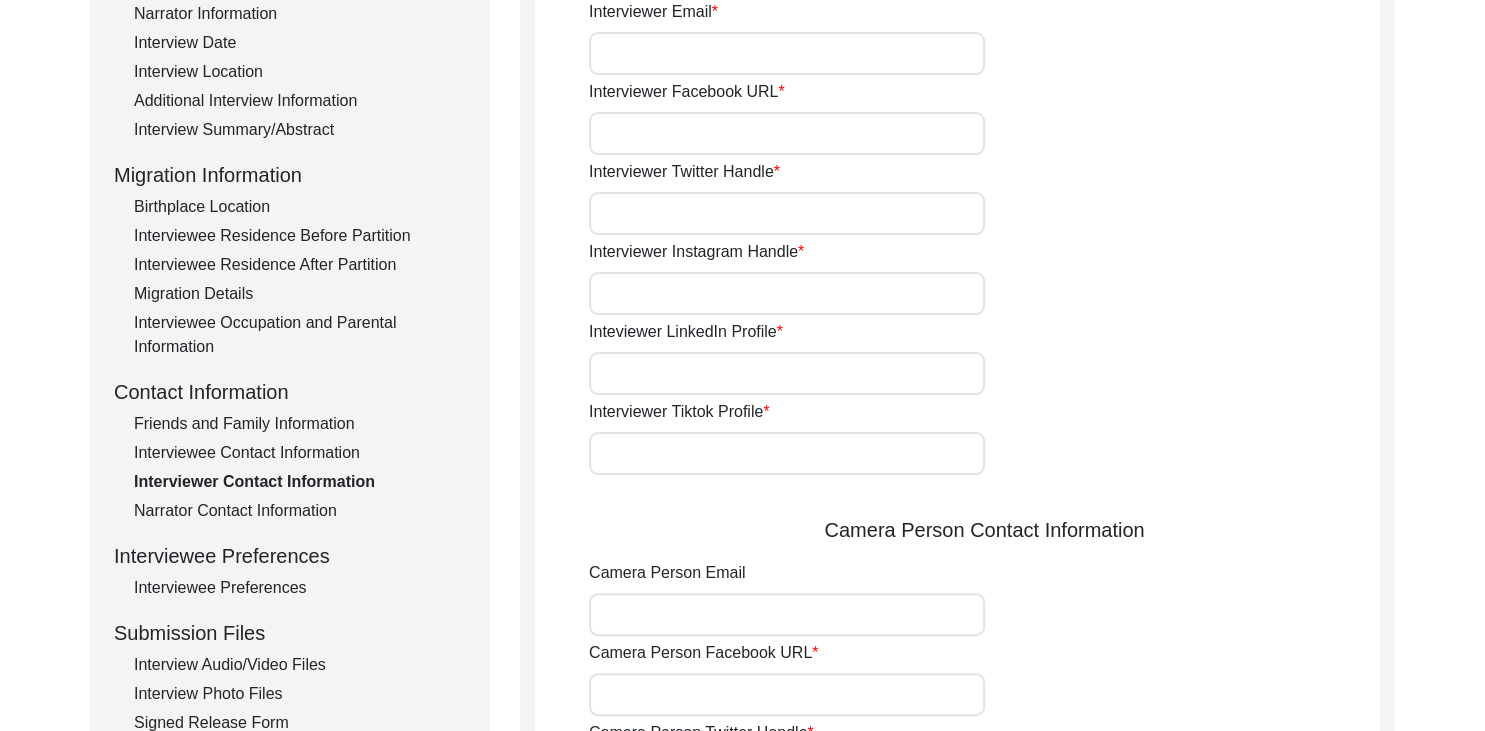 type on "[PHONE]" 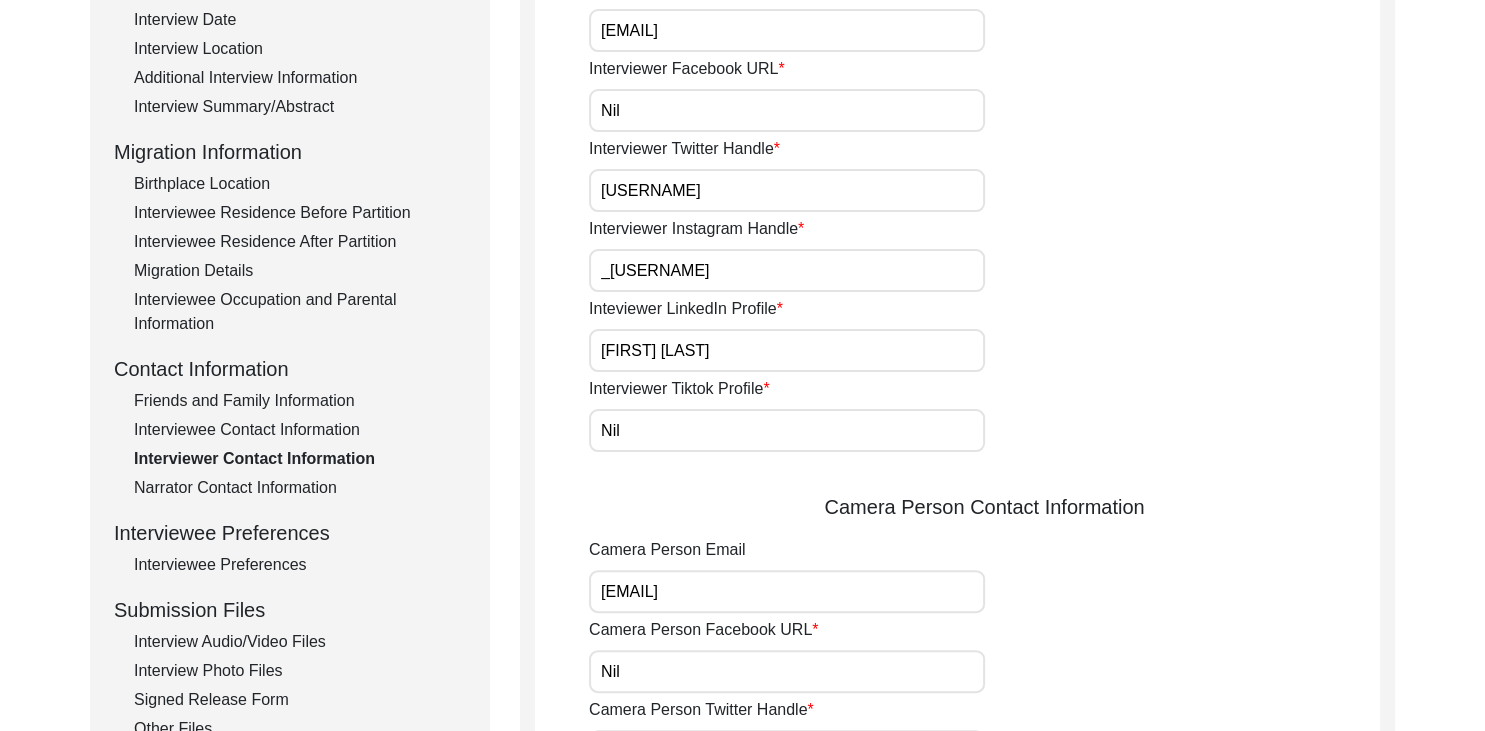 scroll, scrollTop: 259, scrollLeft: 0, axis: vertical 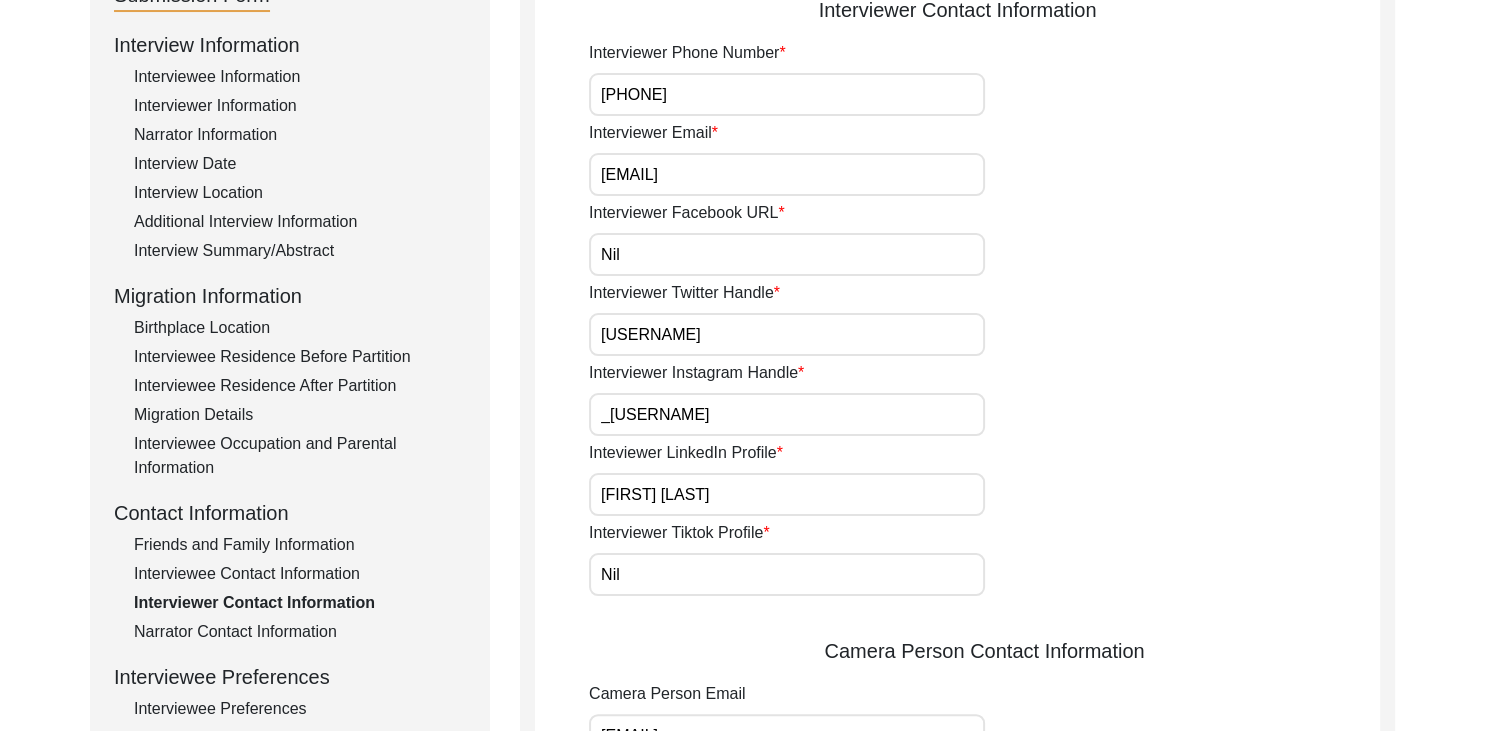click on "Interviewee Contact Information" 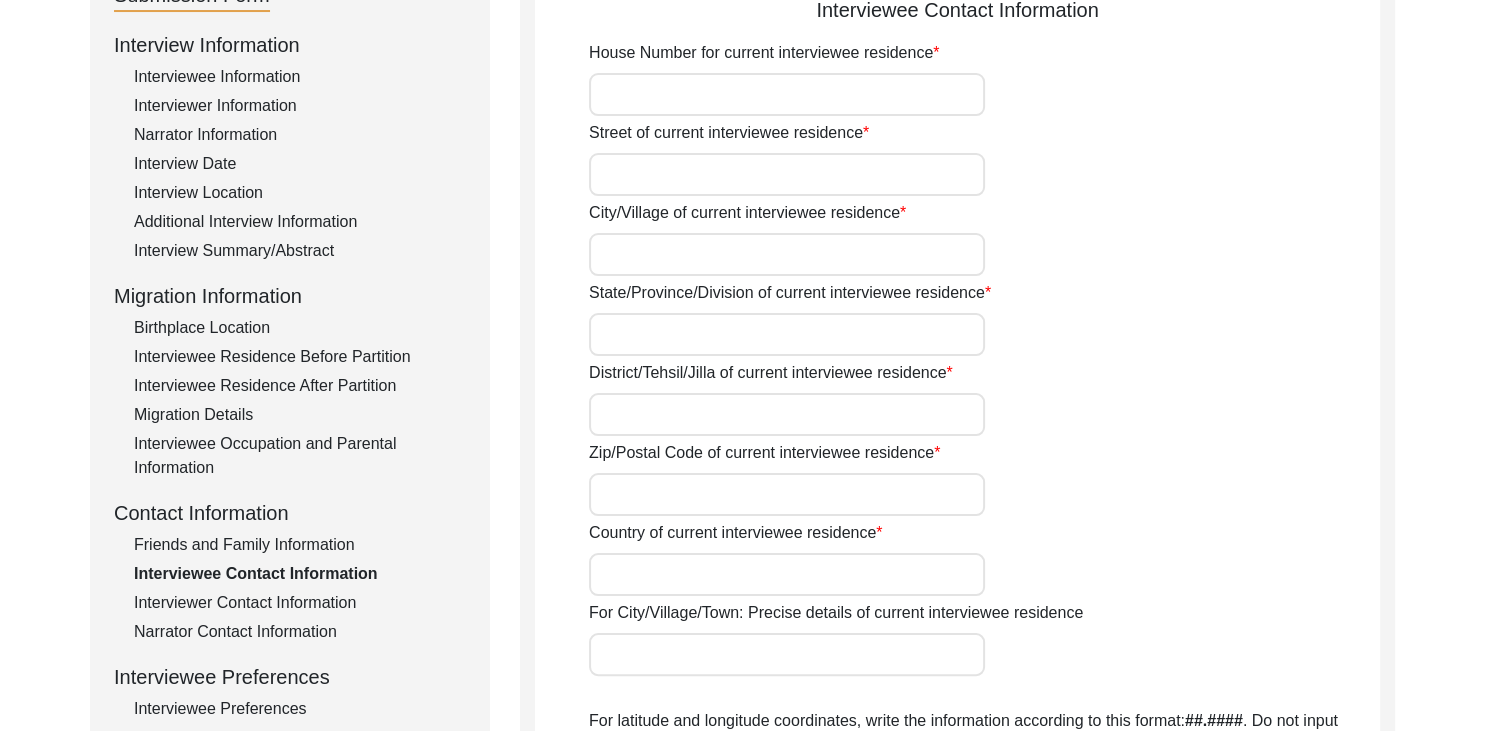 type on "E9" 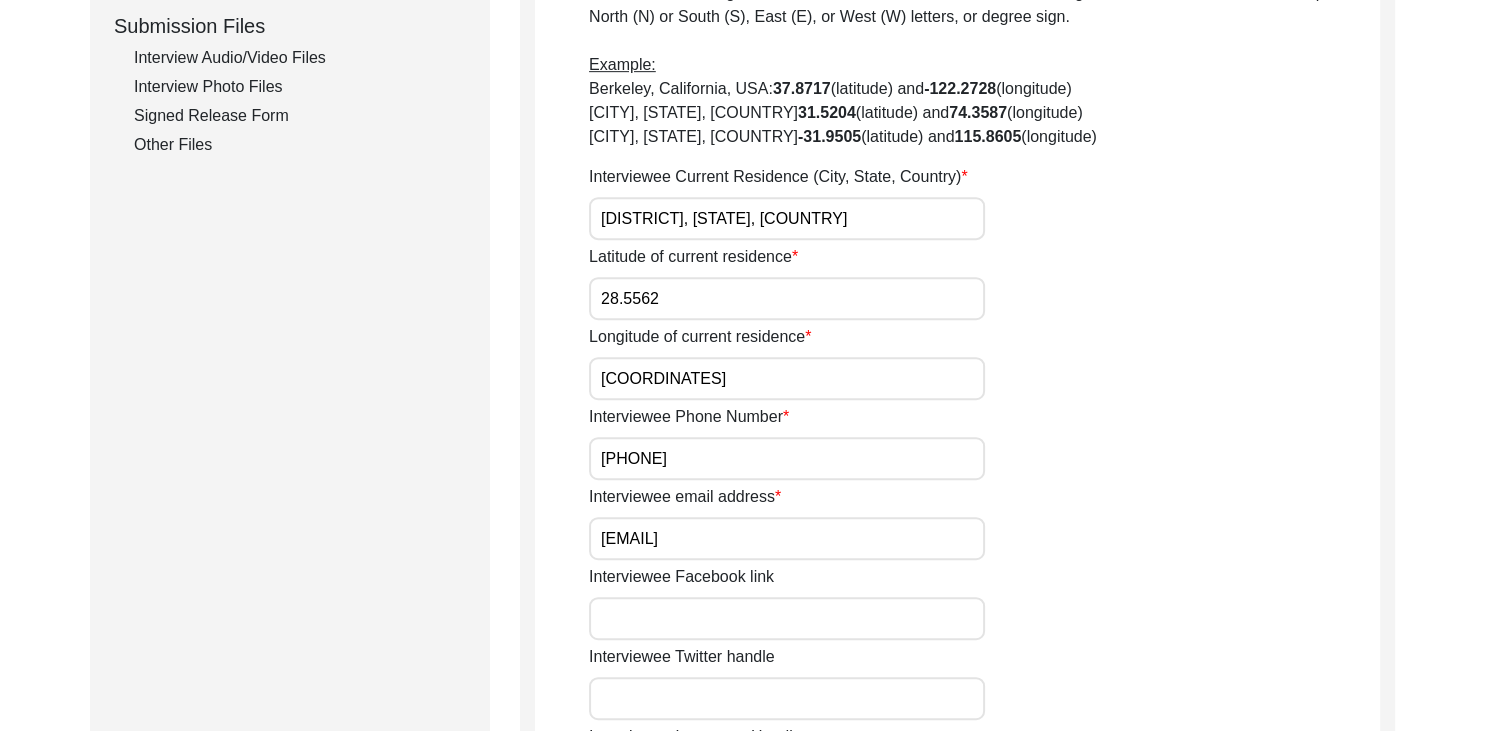 scroll, scrollTop: 994, scrollLeft: 0, axis: vertical 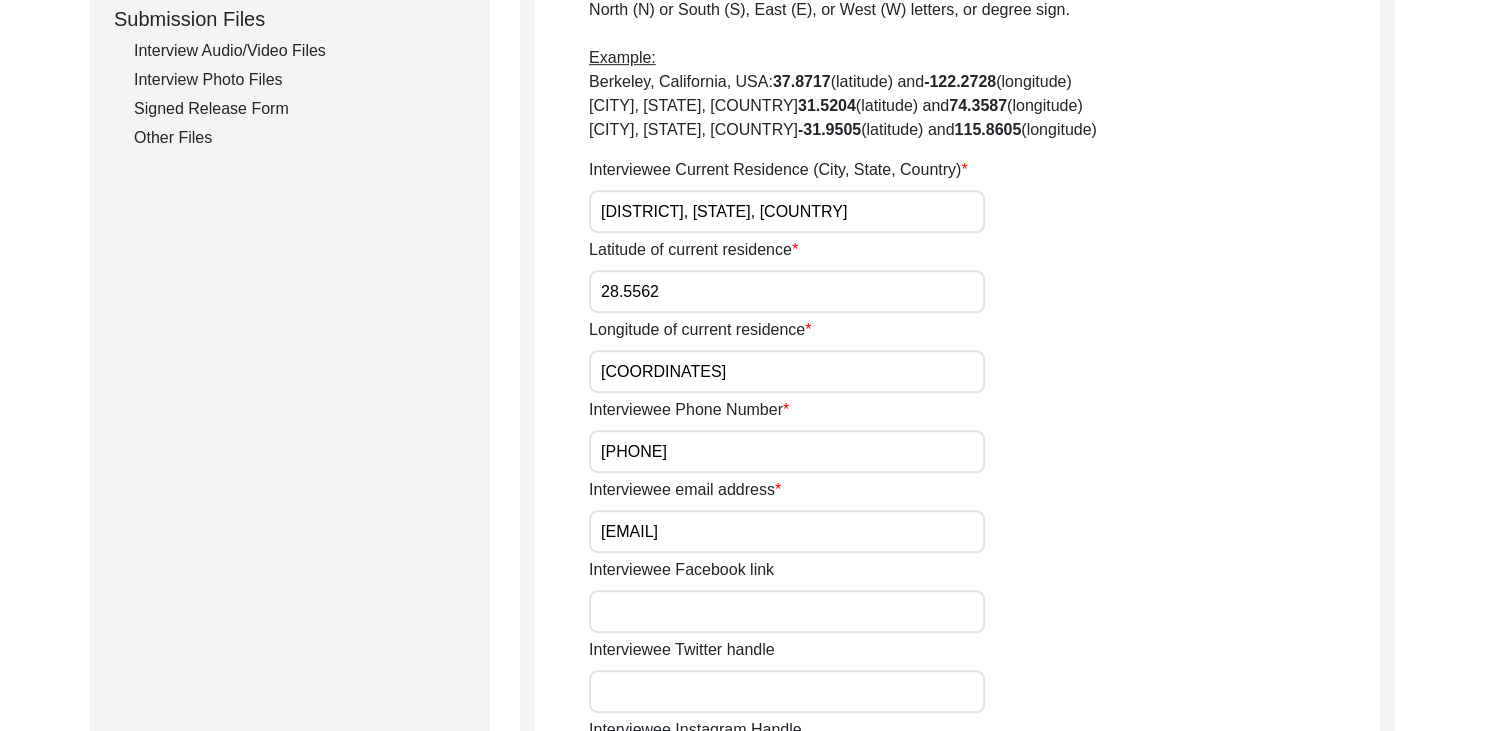 click on "Signed Release Form" 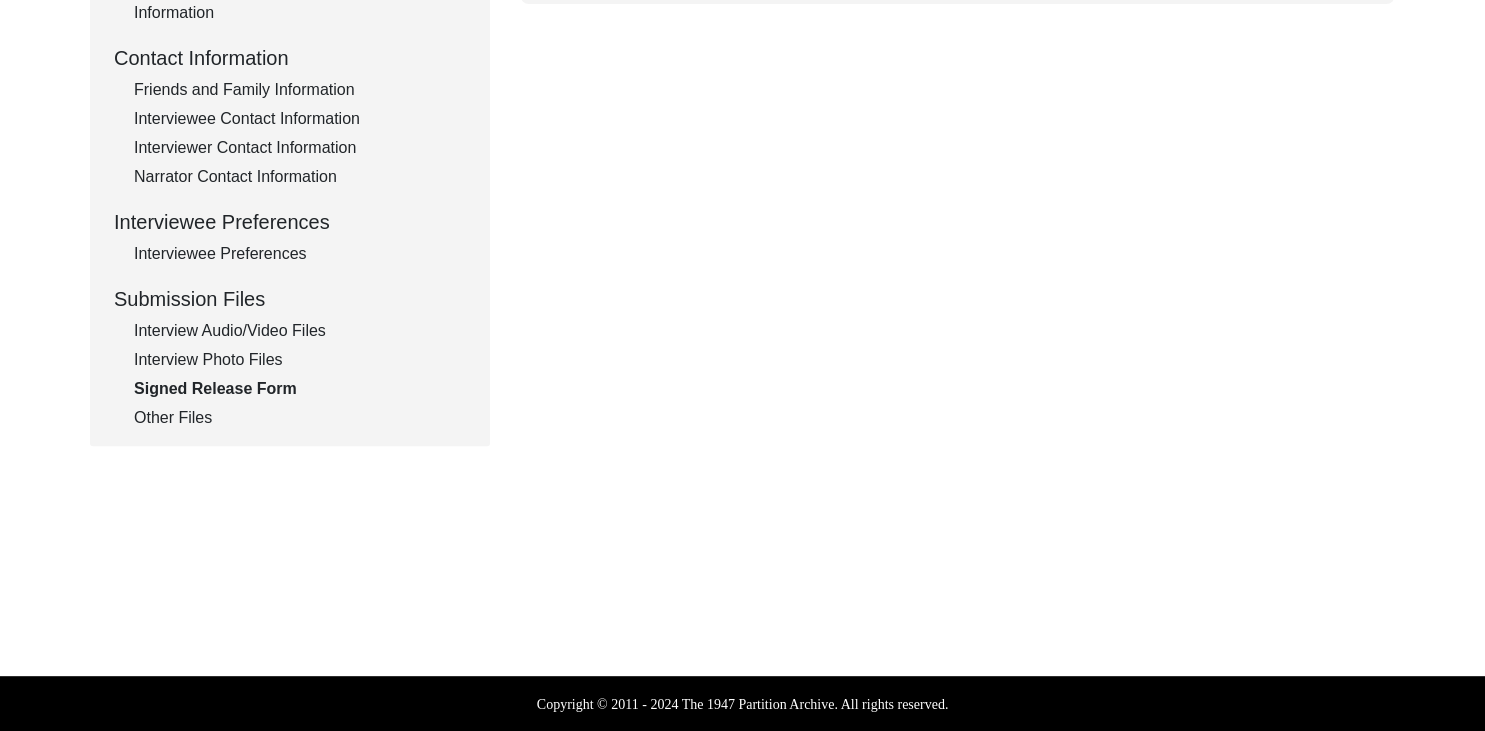 click on "Interview Photo Files" 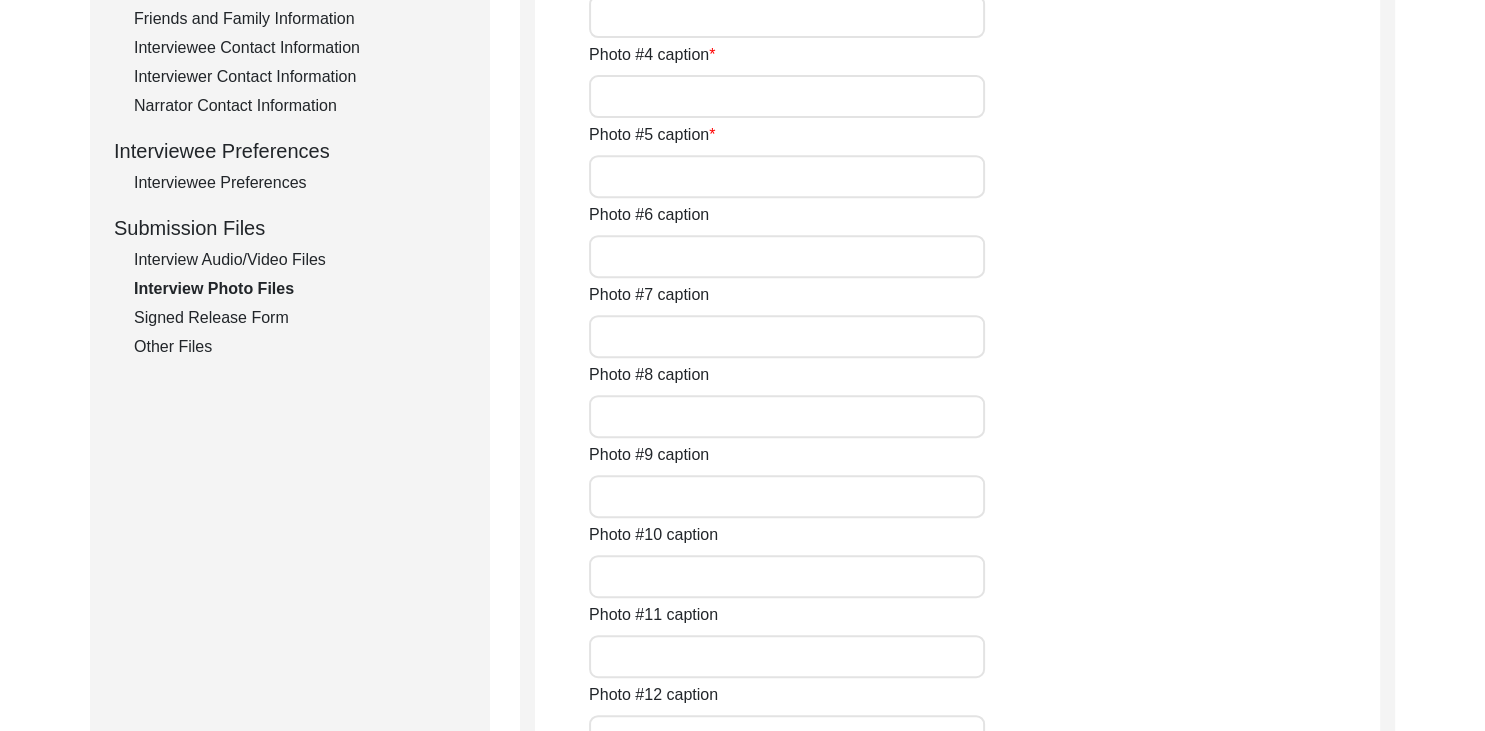 scroll, scrollTop: 793, scrollLeft: 0, axis: vertical 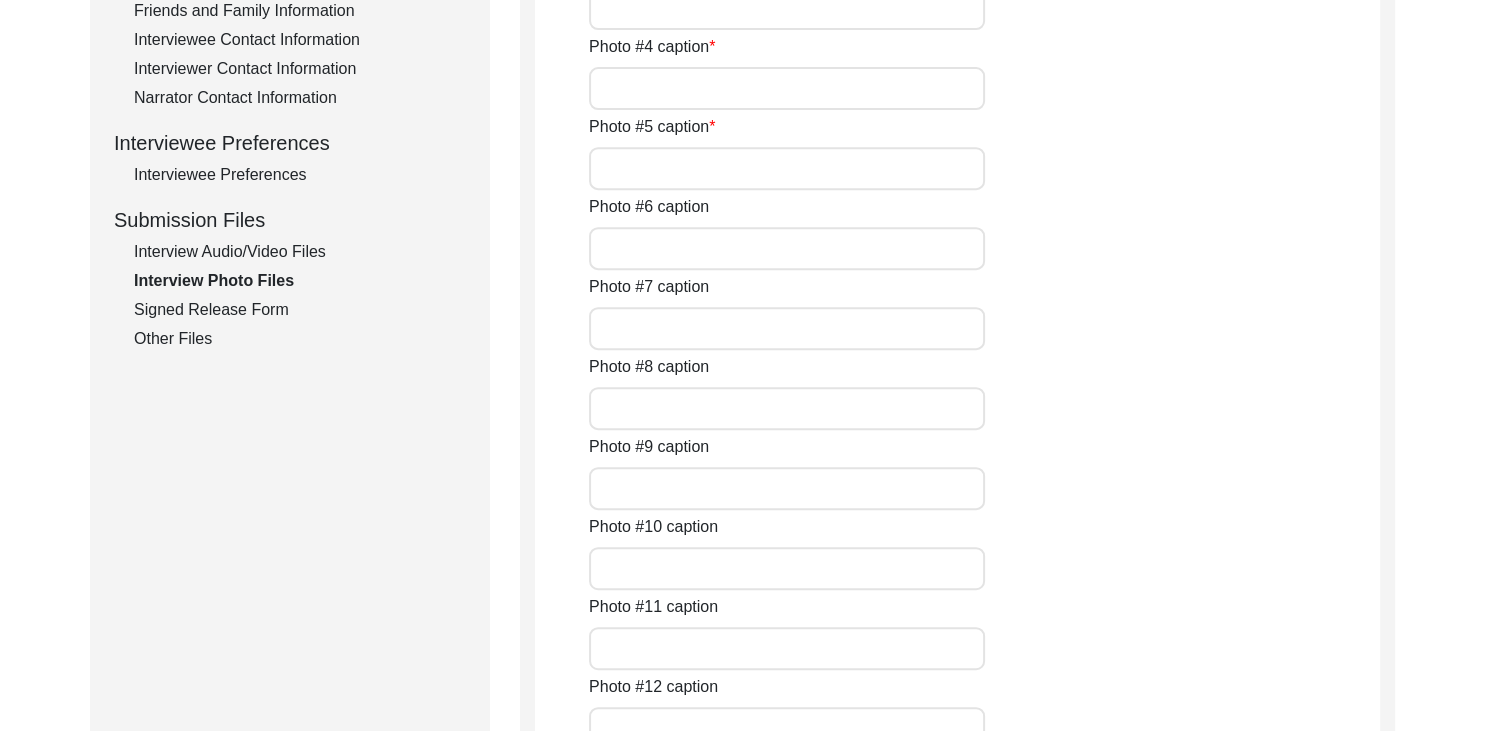 click on "Interview Photo Files  Write a detailed caption for each photo: when was the photo taken? Who or what is represented in the photo?  File Naming Convention: Photos:  [FIRST]_[MIDDLE]_[LAST]_[DD]-[DD]-[YY]_PHOTO_#of#  [FIRST]_[MIDDLE]_[LAST]_[DD]-[DD]-[YY]_PHOTO_1of5  [FIRST]_[MIDDLE]_[LAST]_[DD]-[DD]-[YY]_PHOTO_2of5  [FIRST]_[MIDDLE]_[LAST]_[DD]-[DD]-[YY]_PHOTO_3of5  [FIRST]_[MIDDLE]_[LAST]_[DD]-[DD]-[YY]_PHOTO_4of5  [FIRST]_[MIDDLE]_[LAST]_[DD]-[DD]-[YY]_PHOTO_5of5  Photo #1 caption Photo #2 caption Photo #3 caption Photo #4 caption Photo #5 caption Photo #6 caption Photo #7 caption Photo #8 caption Photo #9 caption Photo #10 caption Photo #11 caption Photo #12 caption Additional photo captions Number of Vintage Black and White Photos Original photo format Save" 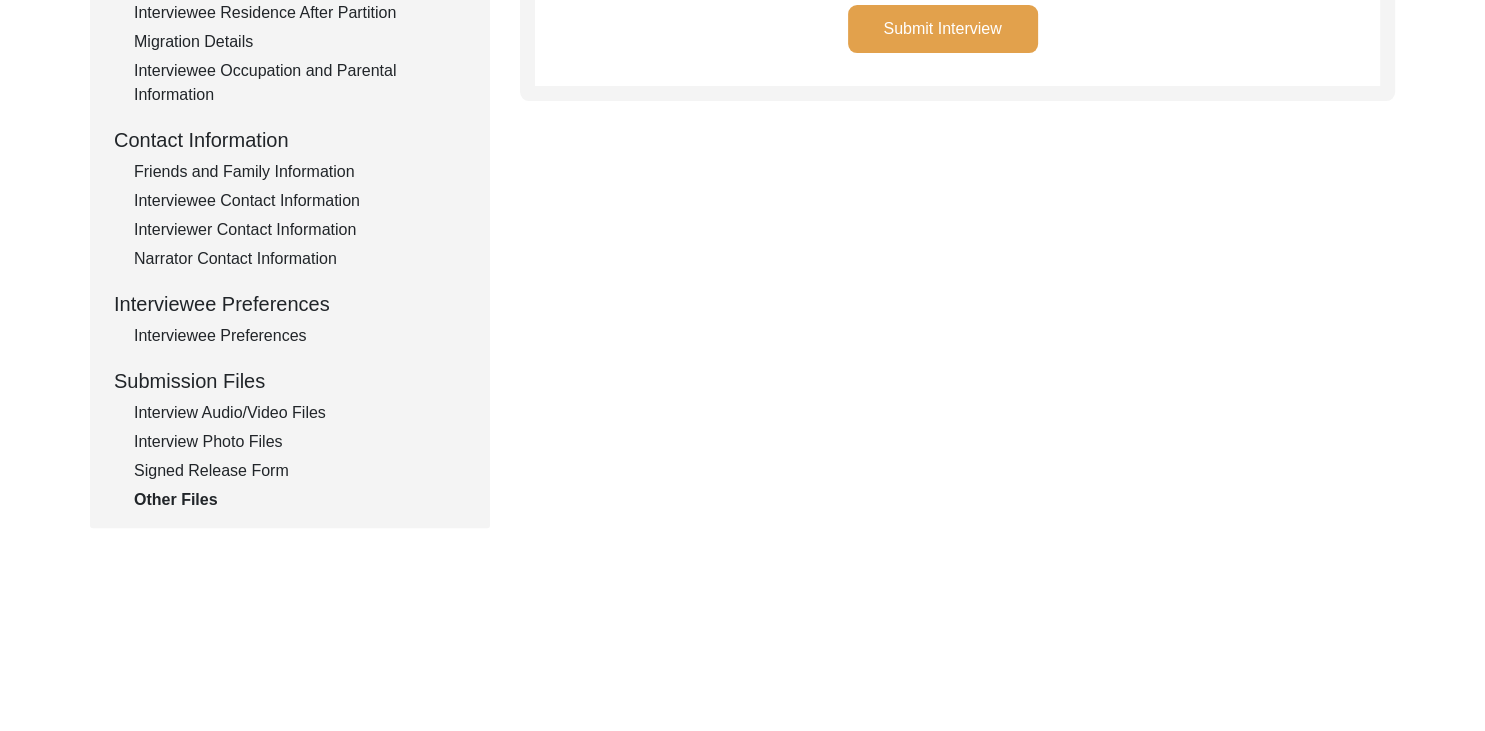 scroll, scrollTop: 633, scrollLeft: 0, axis: vertical 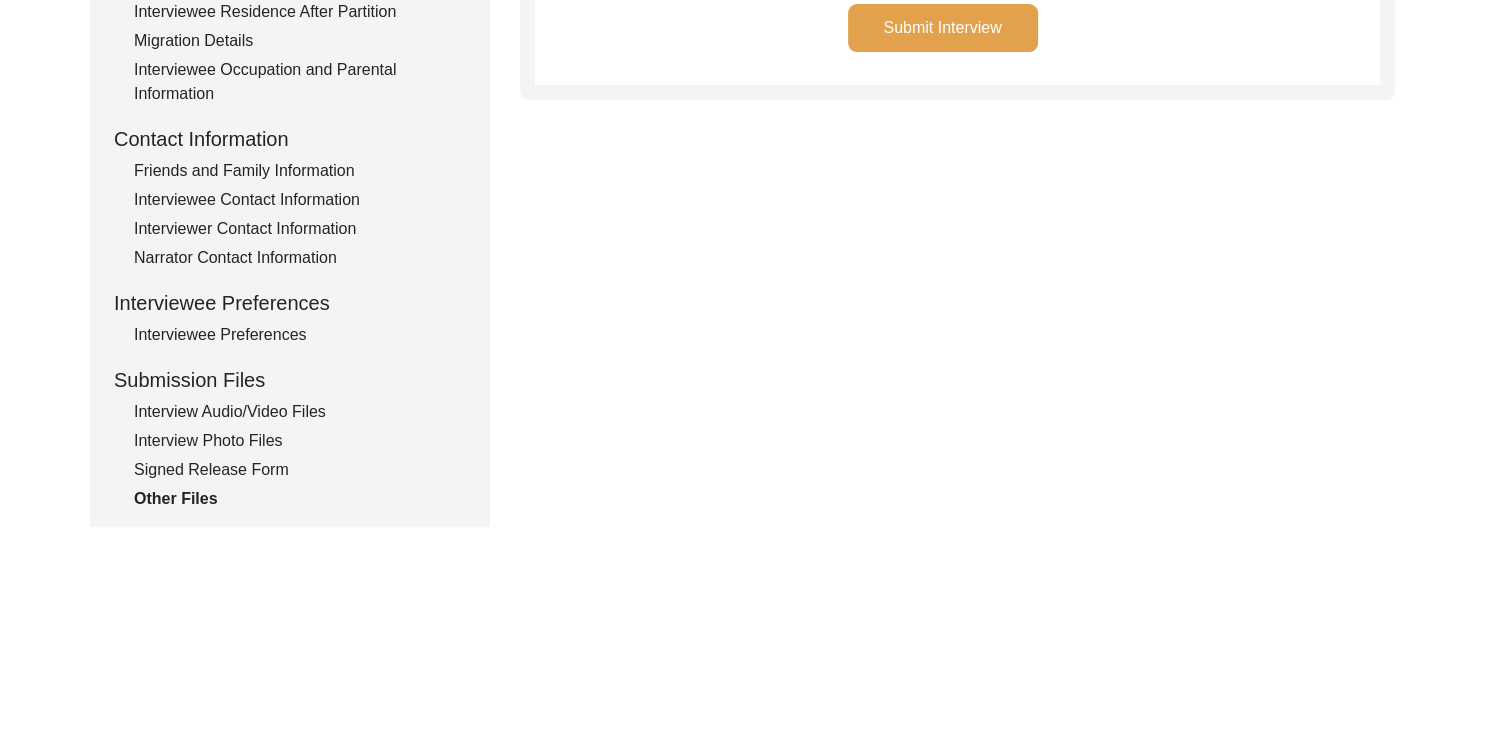 click on "Signed Release Form" 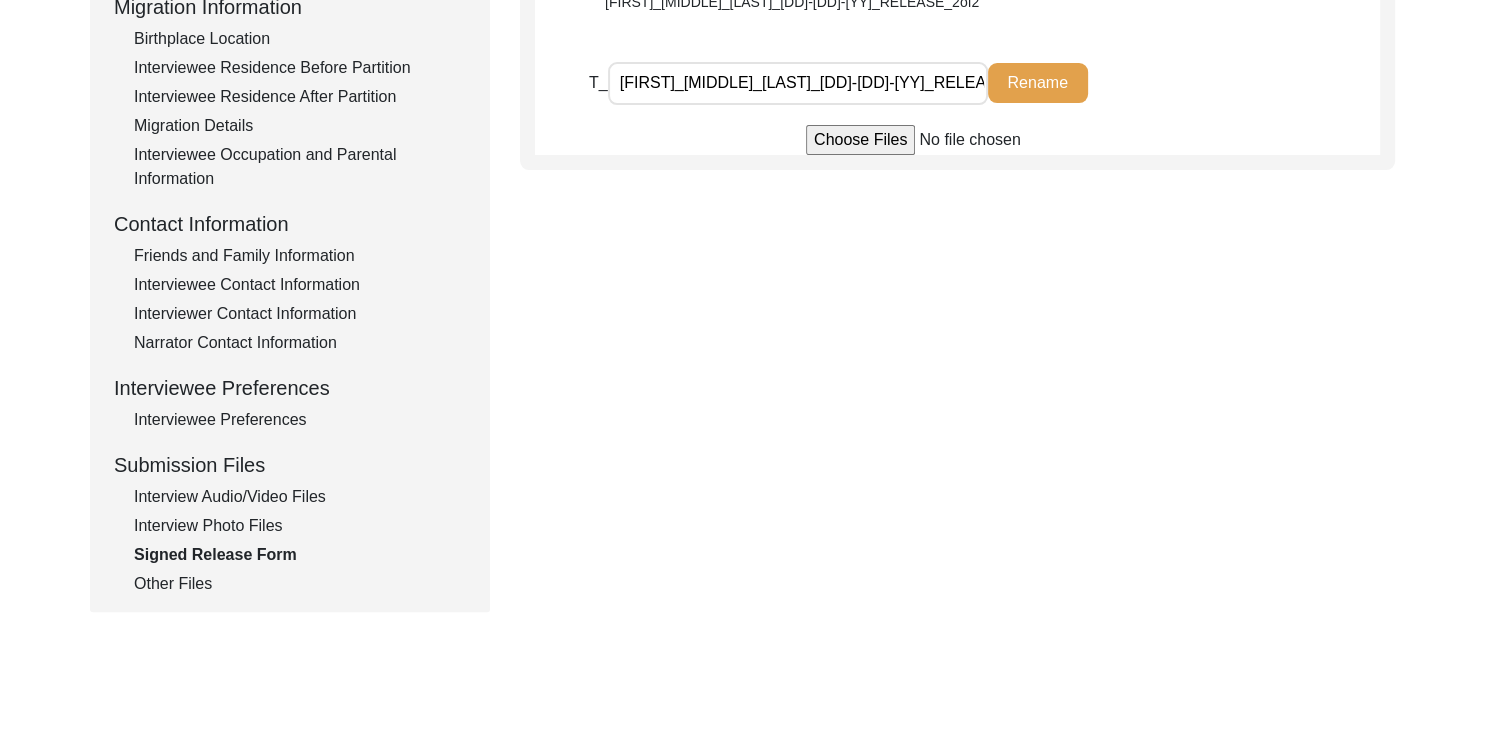 scroll, scrollTop: 568, scrollLeft: 0, axis: vertical 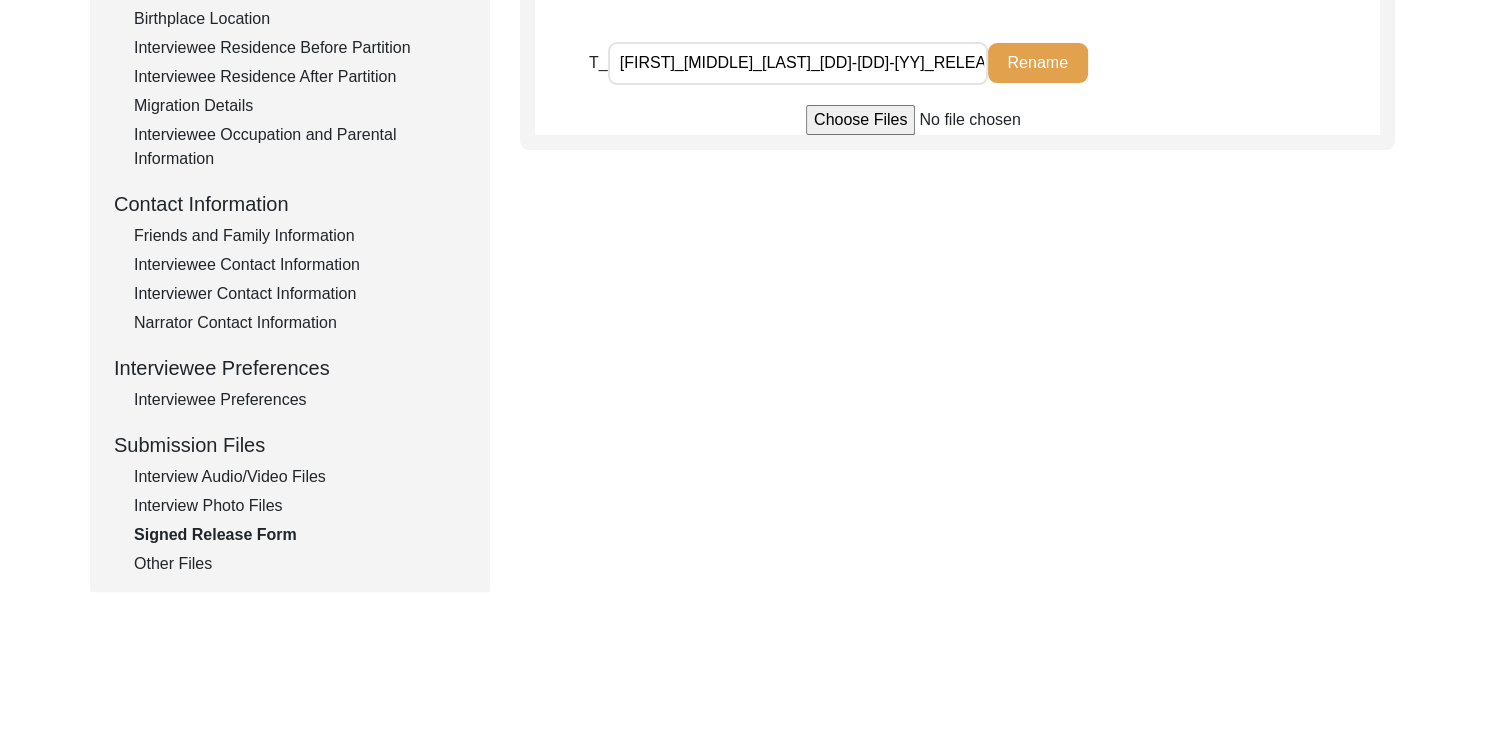 click on "Other Files" 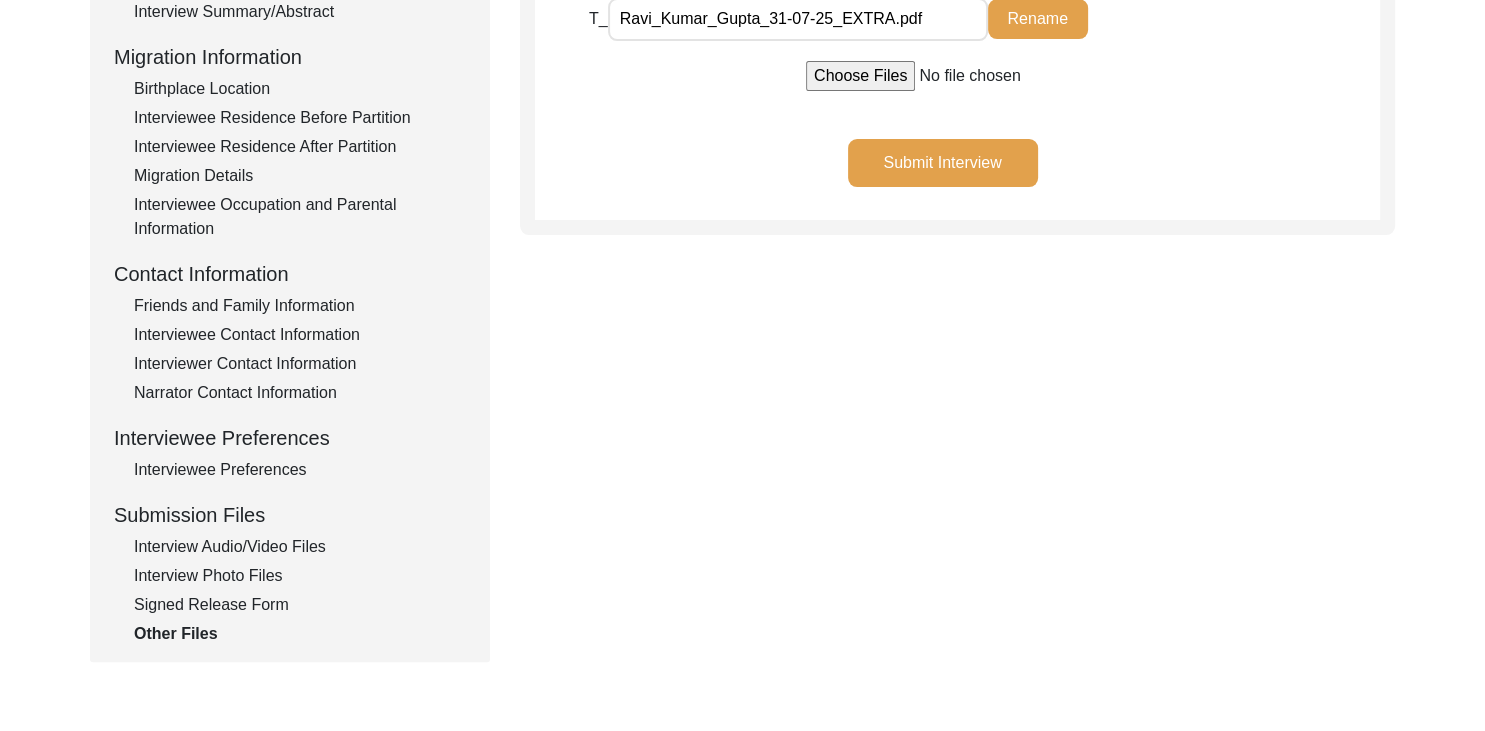 scroll, scrollTop: 499, scrollLeft: 0, axis: vertical 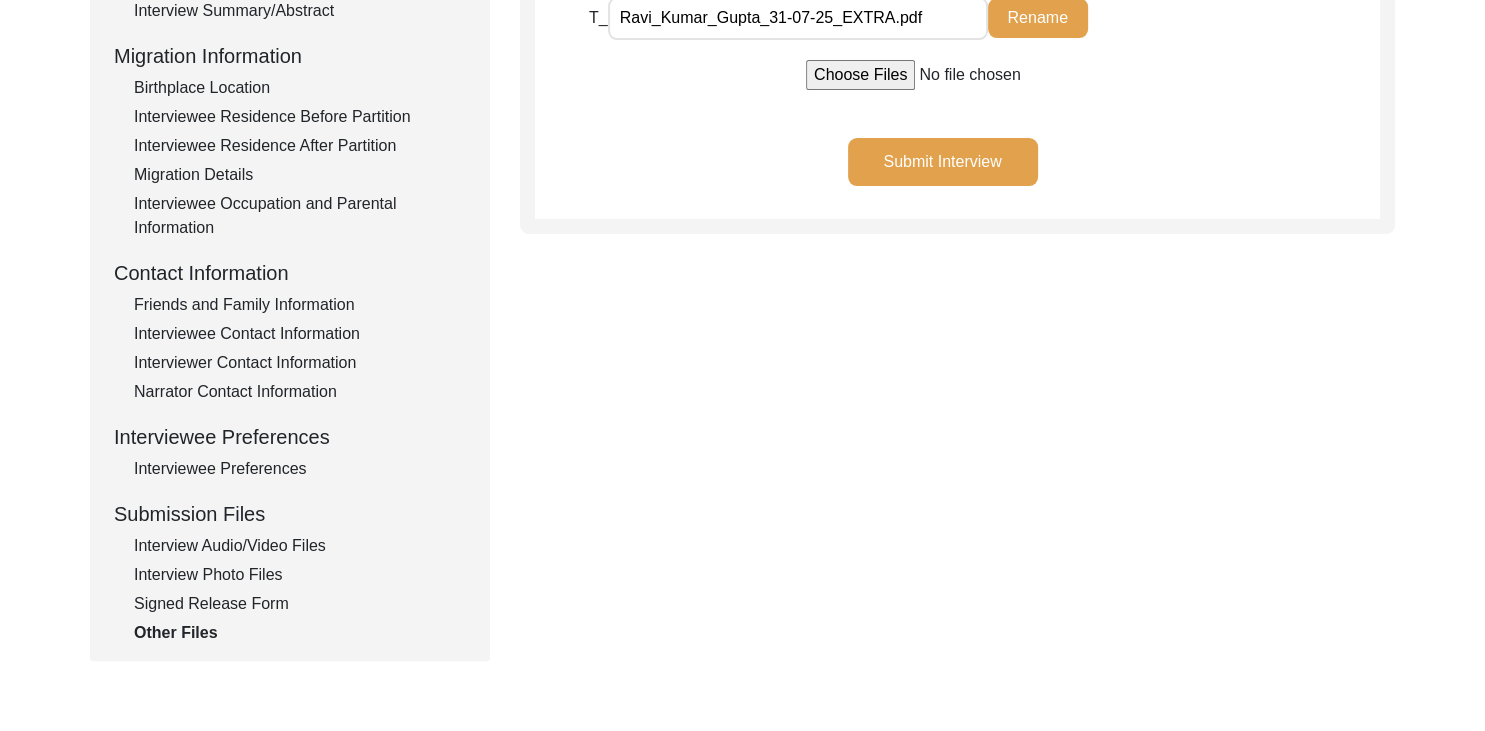 click on "Signed Release Form" 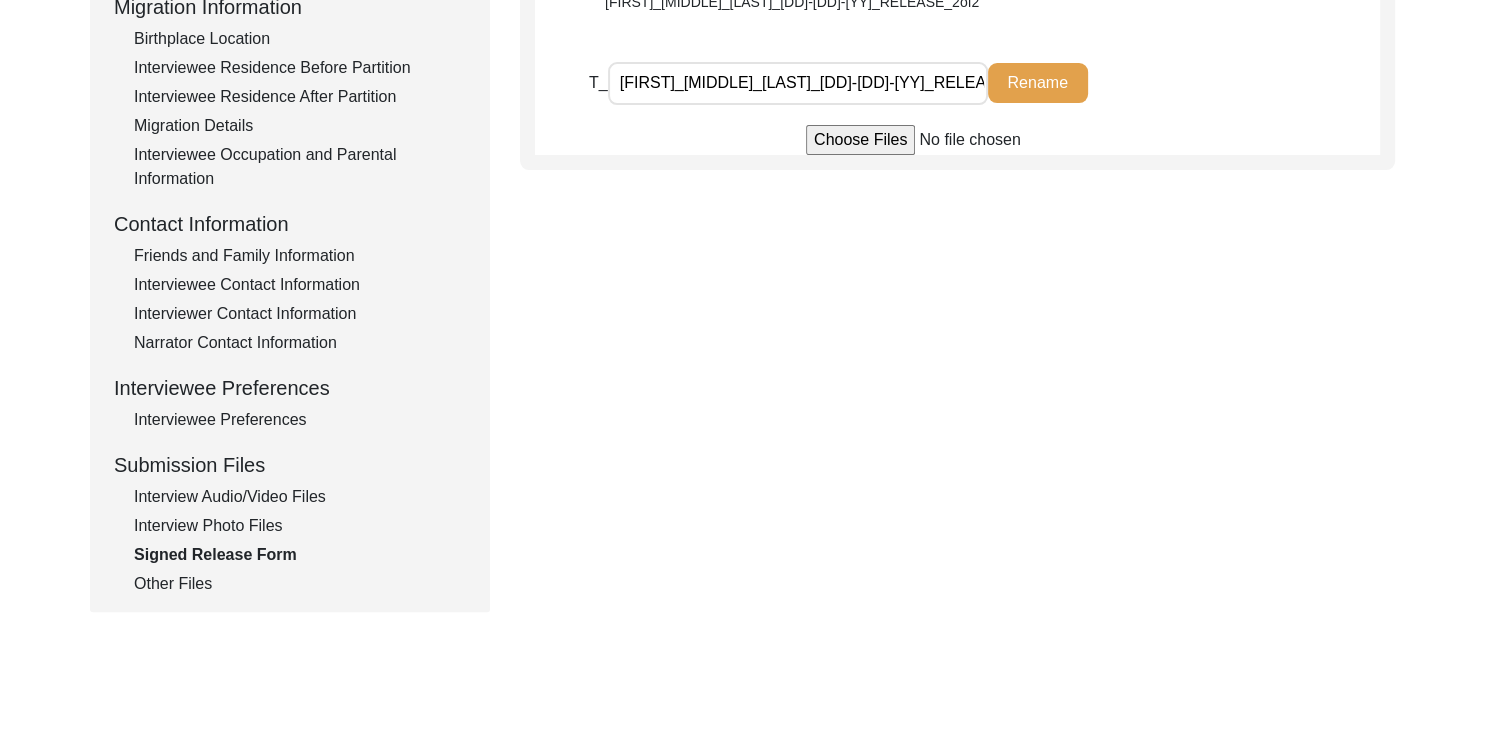 scroll, scrollTop: 571, scrollLeft: 0, axis: vertical 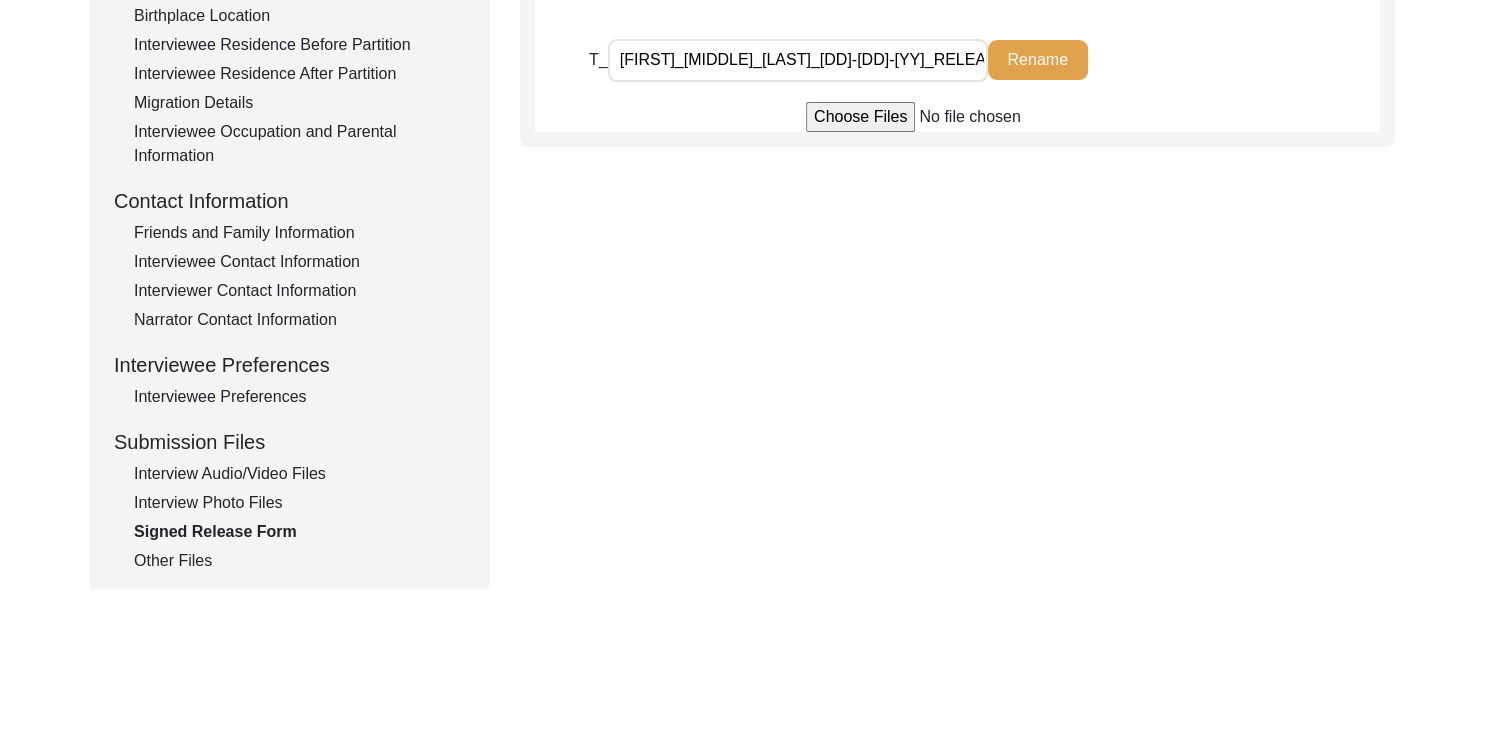 click on "Interview Photo Files" 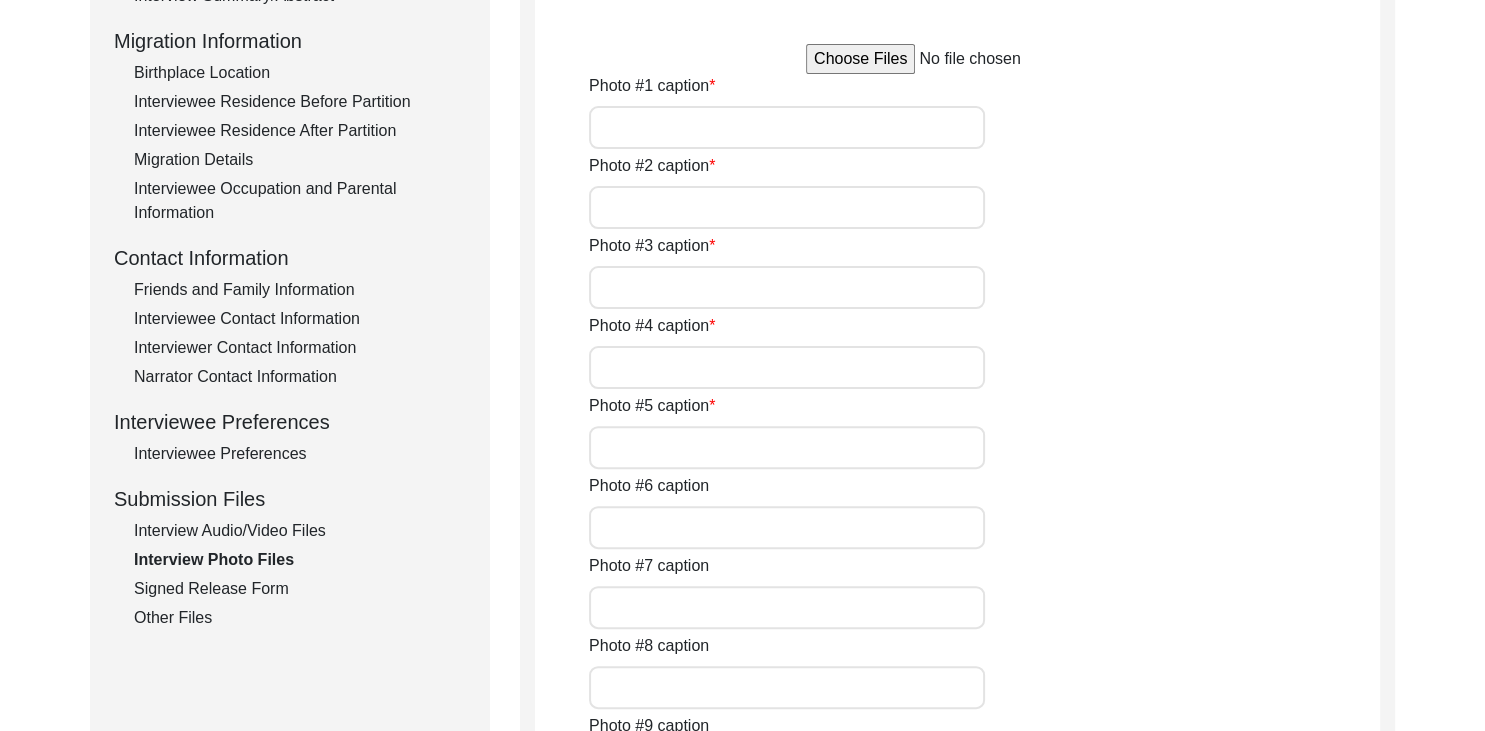 scroll, scrollTop: 511, scrollLeft: 0, axis: vertical 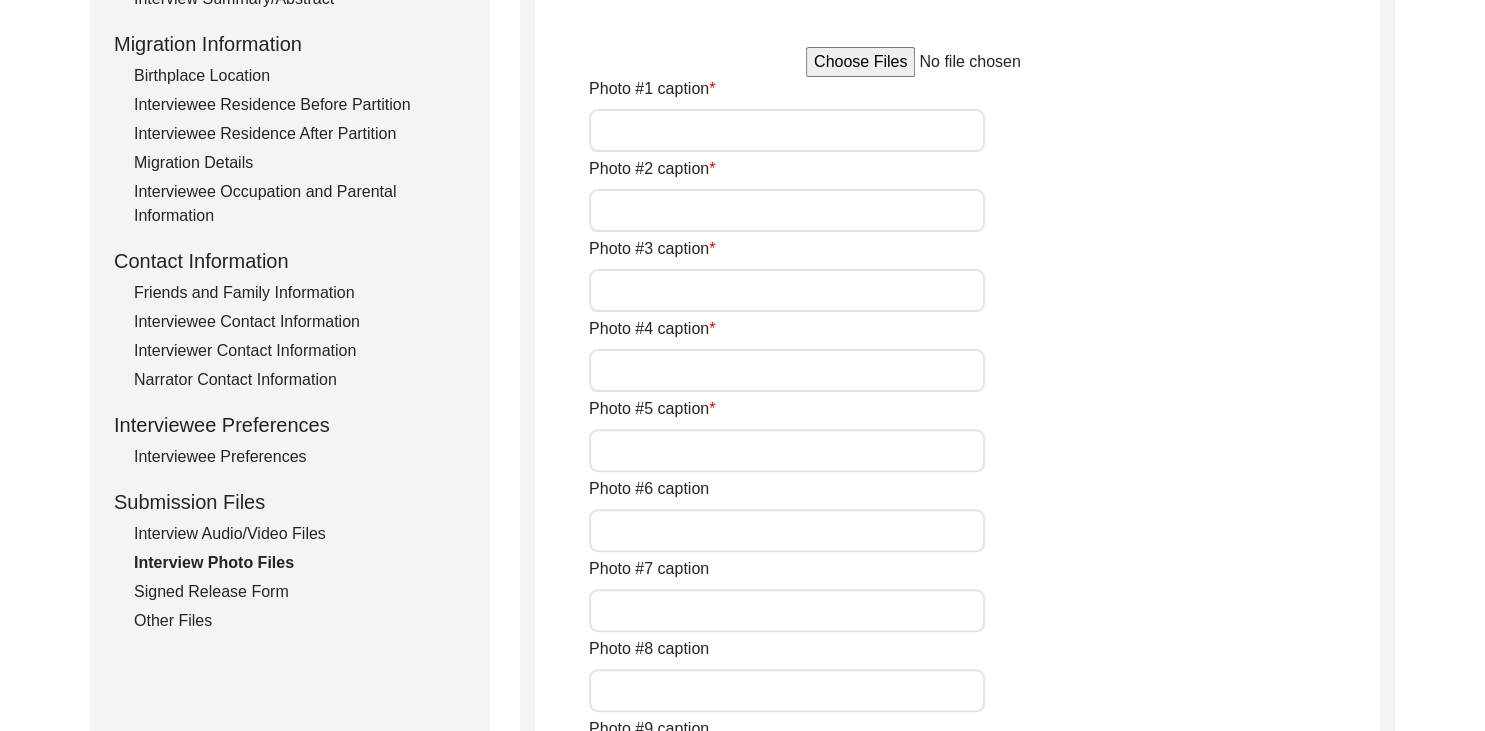 click on "Interview Audio/Video Files" 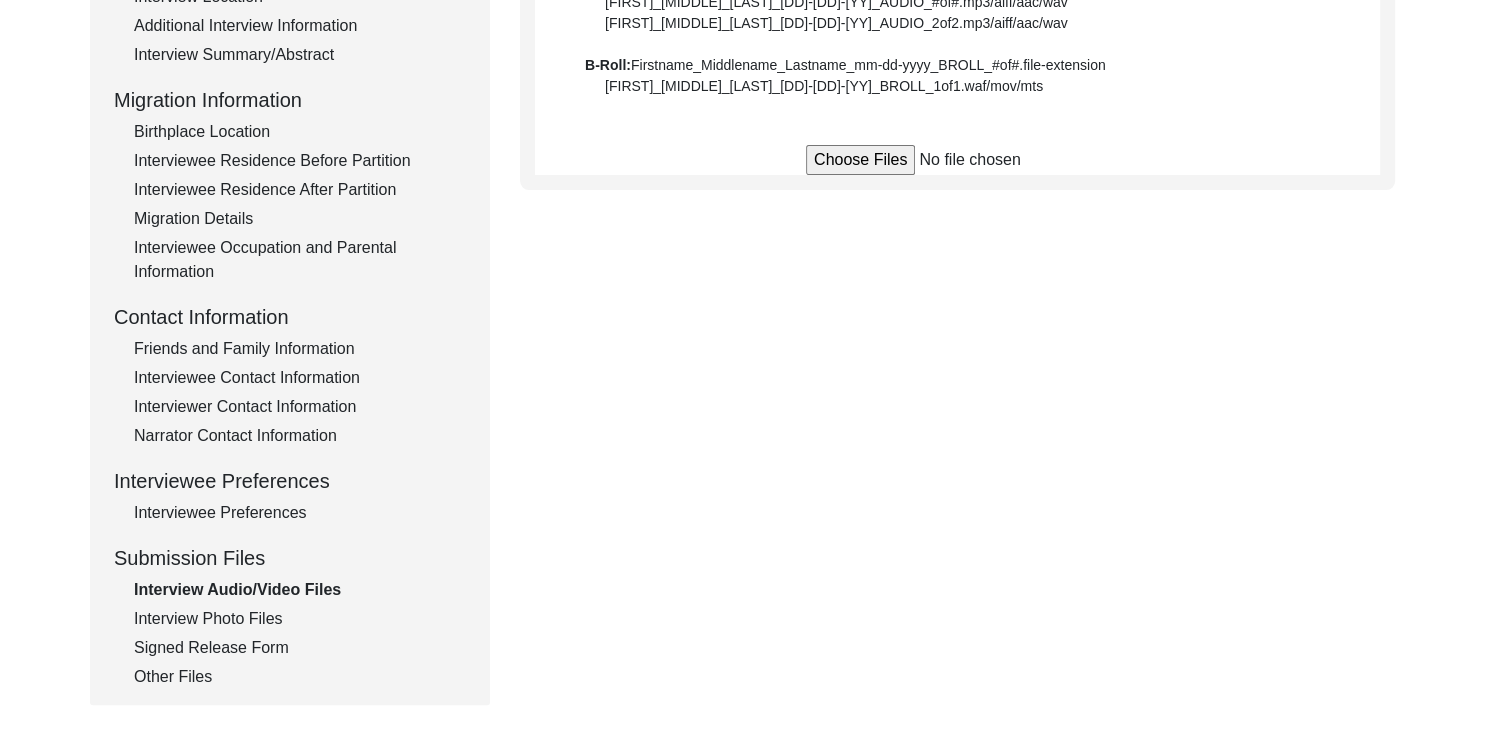 scroll, scrollTop: 458, scrollLeft: 0, axis: vertical 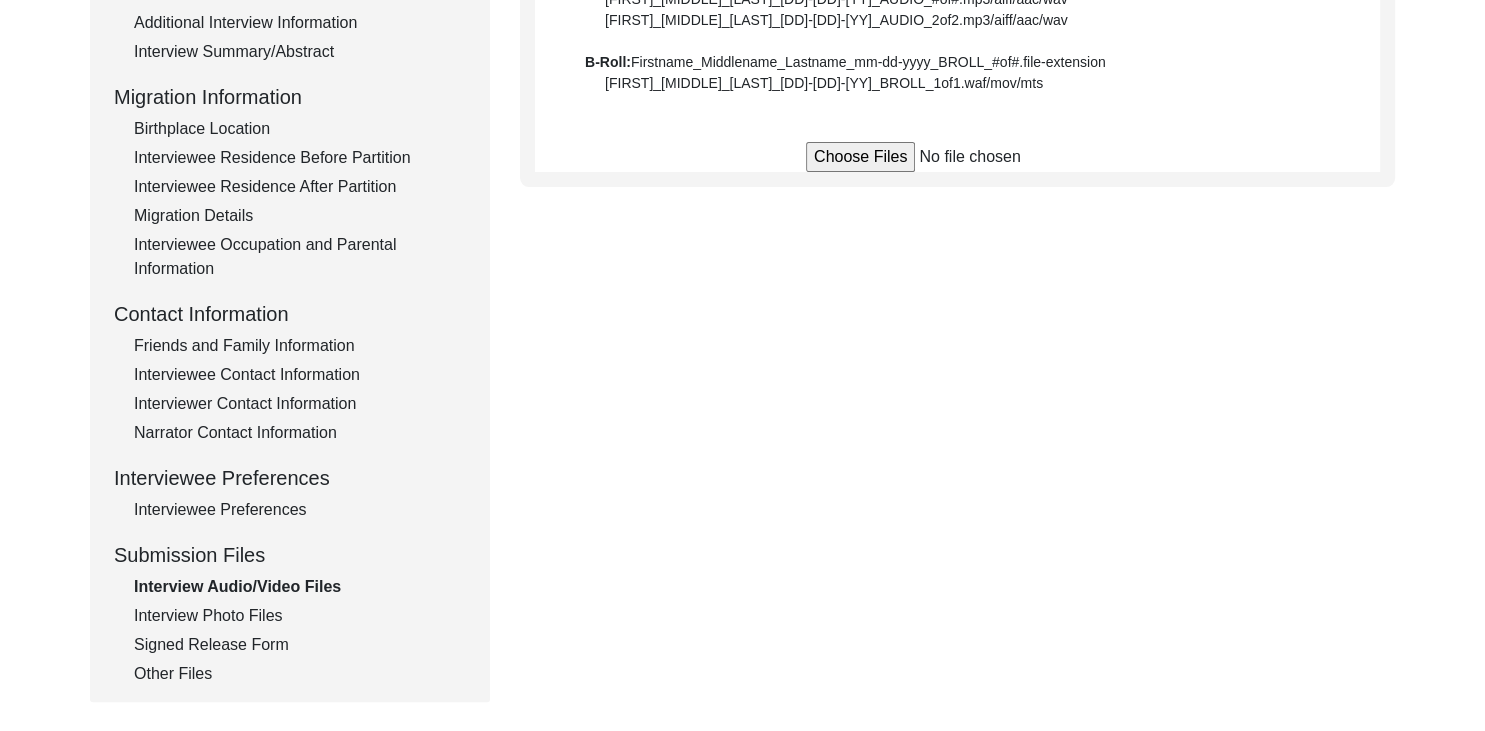 click on "Interview Photo Files" 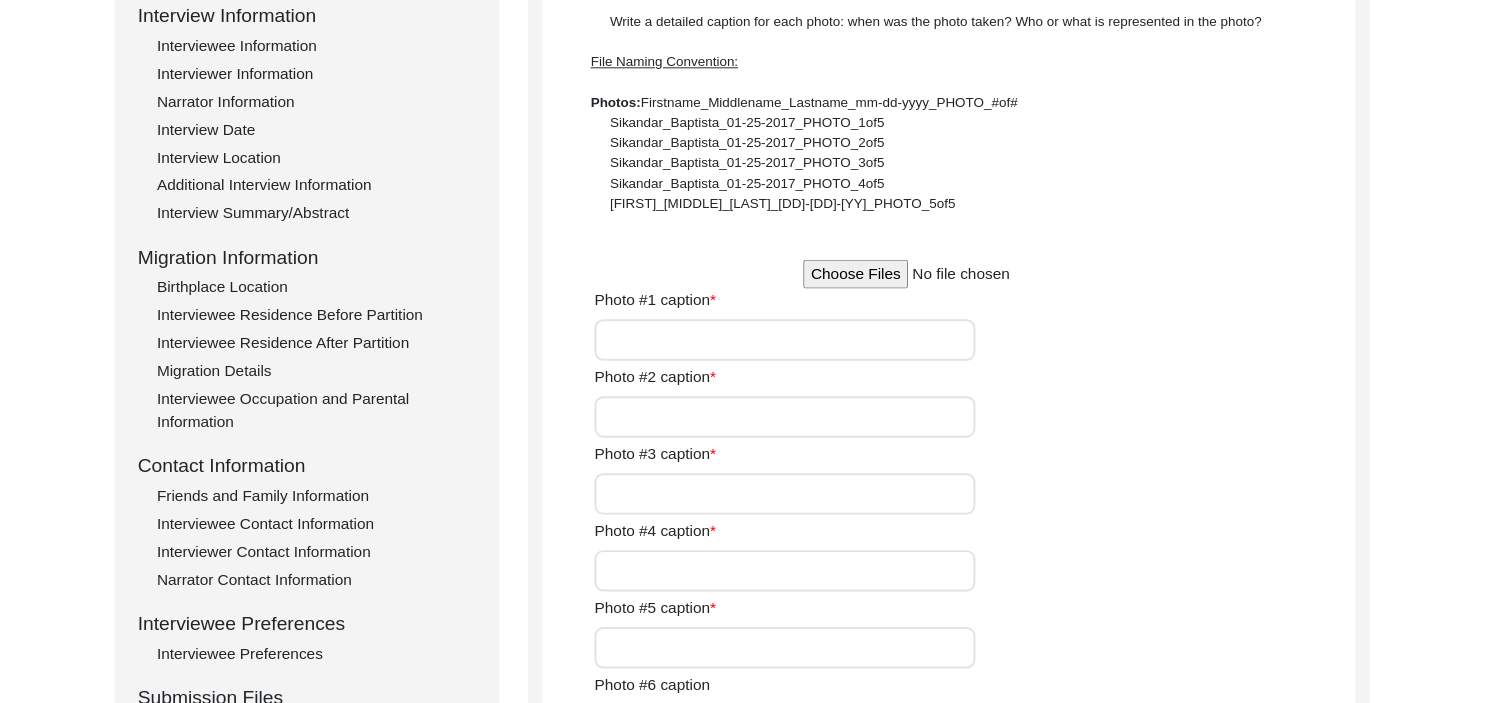 scroll, scrollTop: 288, scrollLeft: 0, axis: vertical 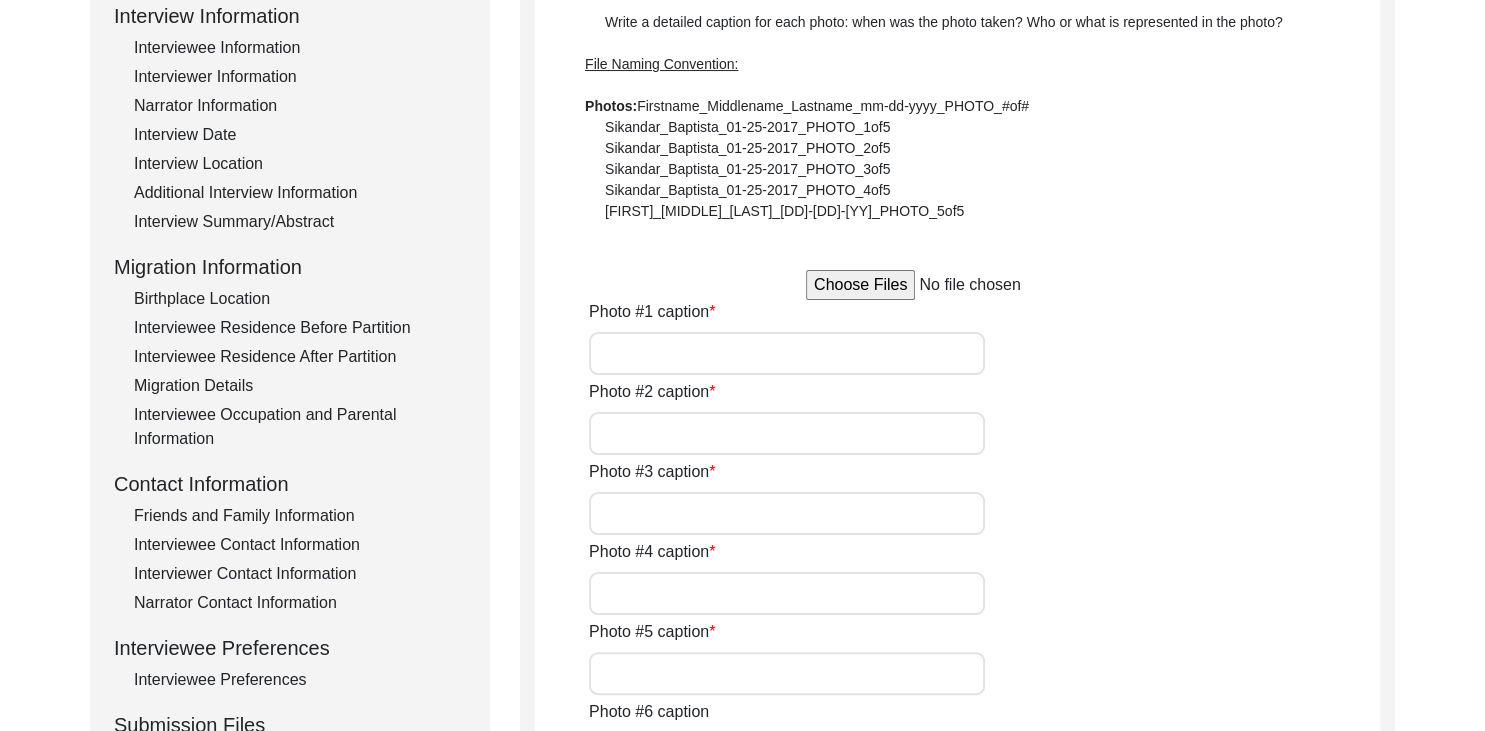 click on "Migration Details" 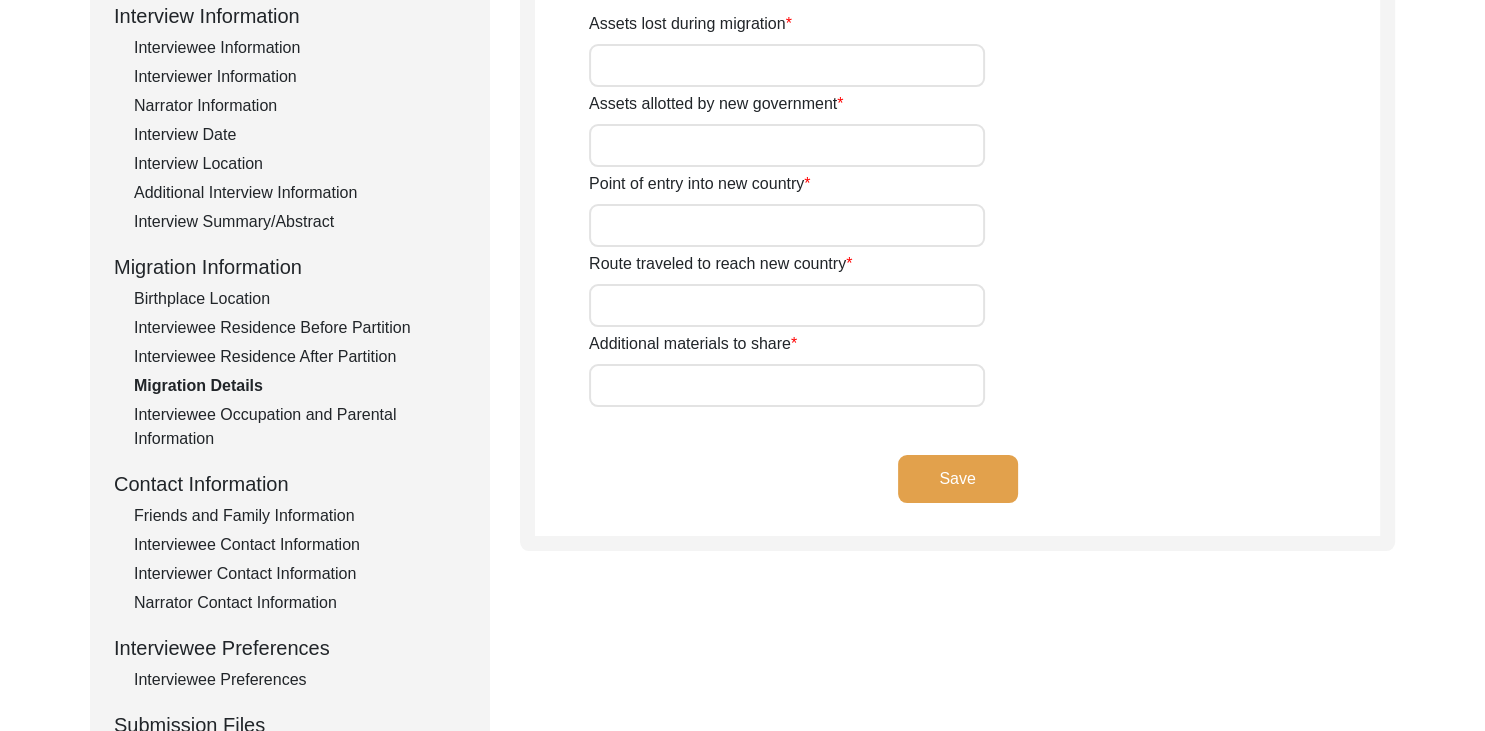 type on "Land, Gold and House" 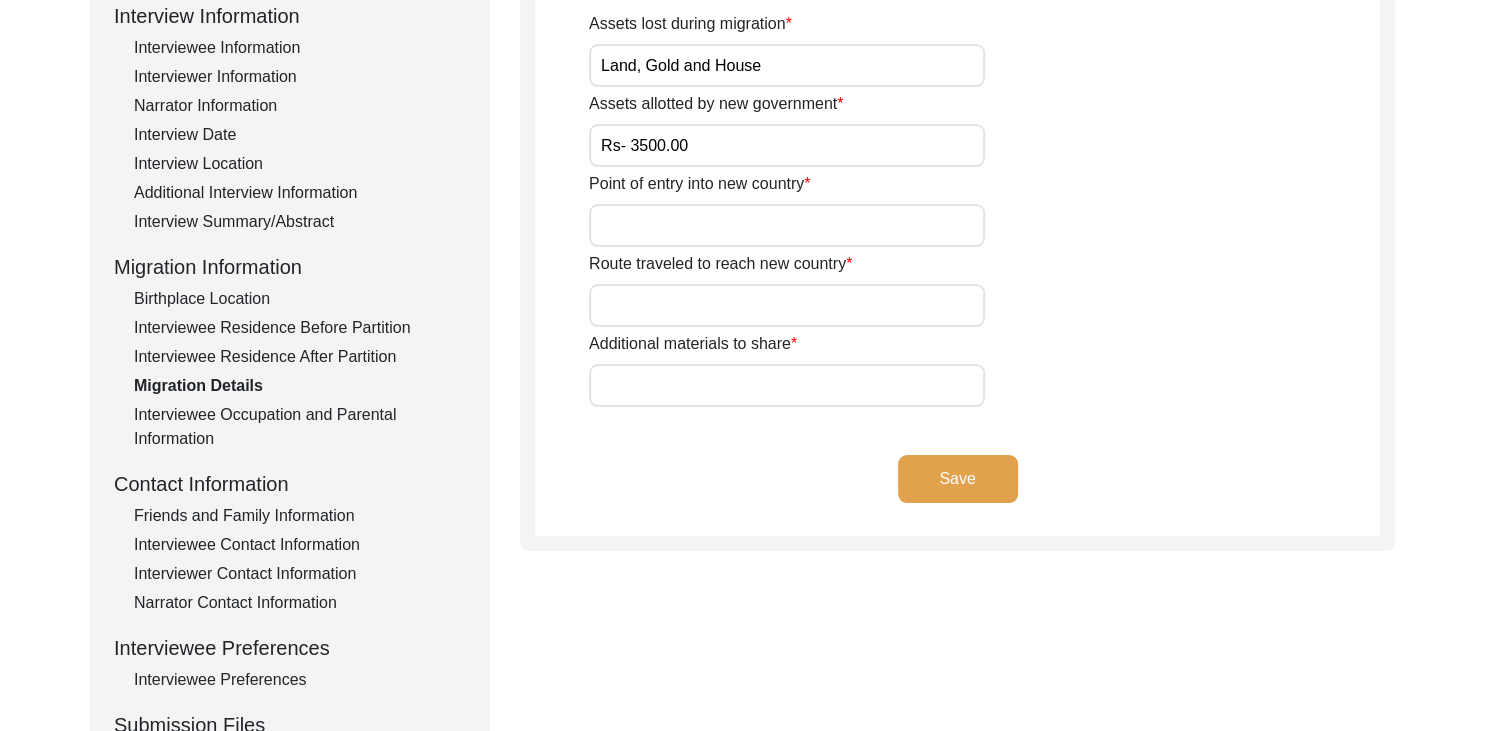 type on "[CITY], [DISTRICT] ([STATE])" 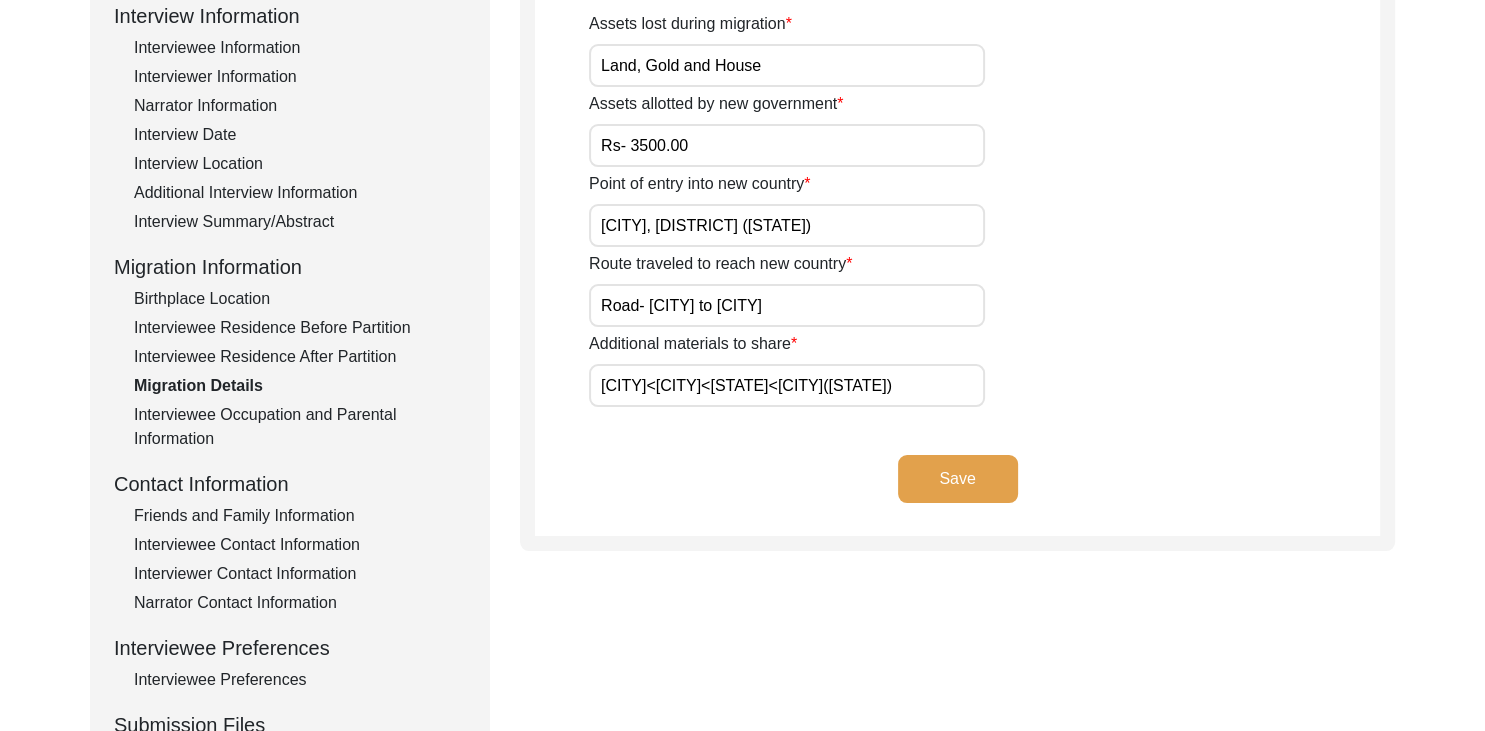 click on "Migration Details" 